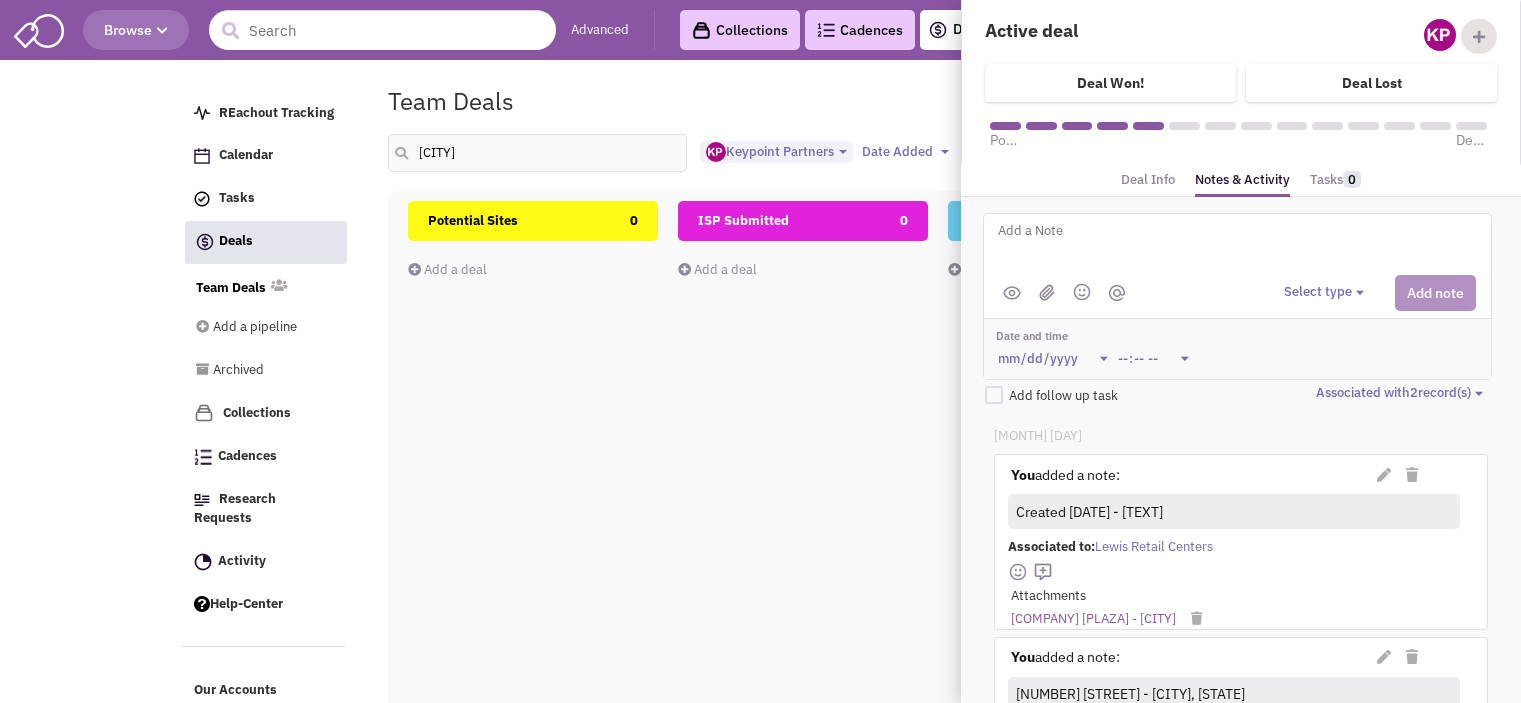 select on "1896" 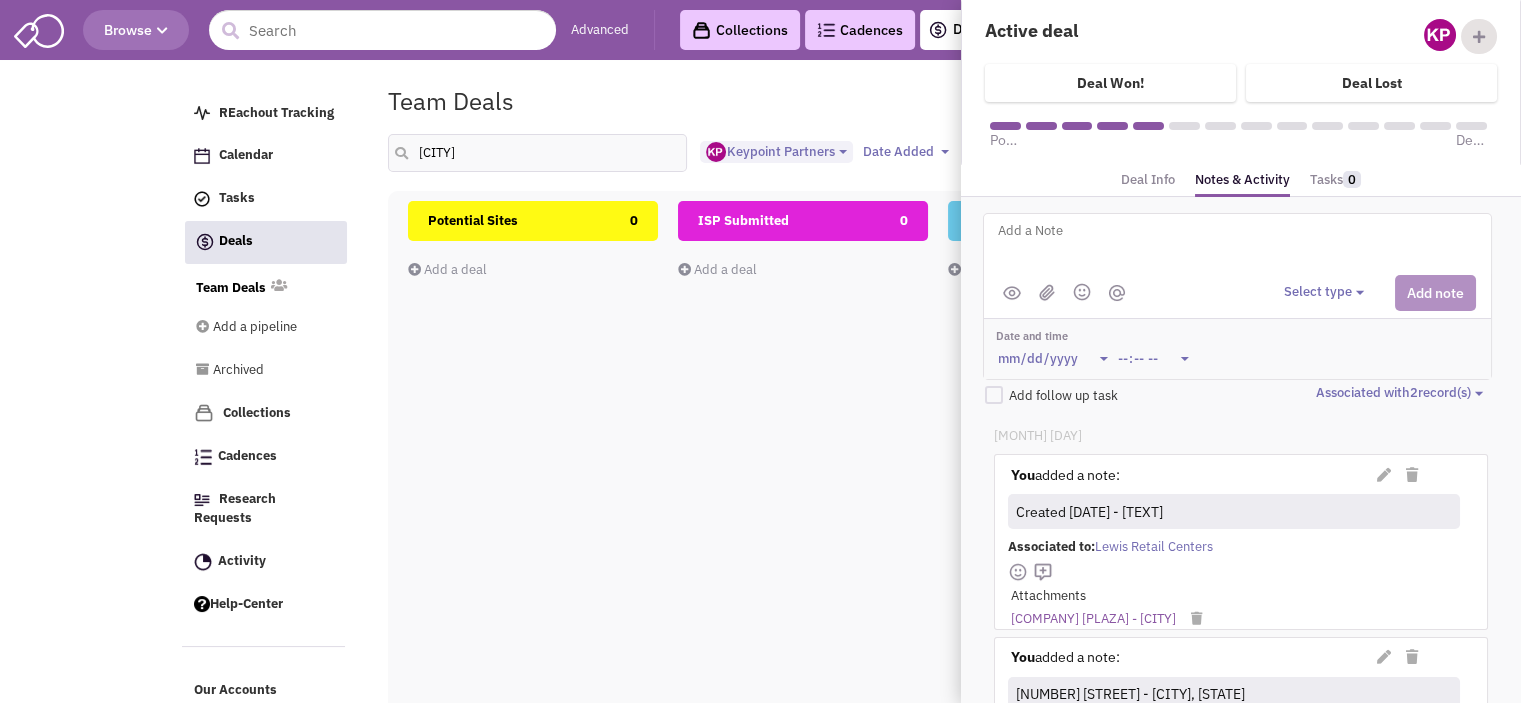 scroll, scrollTop: 17, scrollLeft: 0, axis: vertical 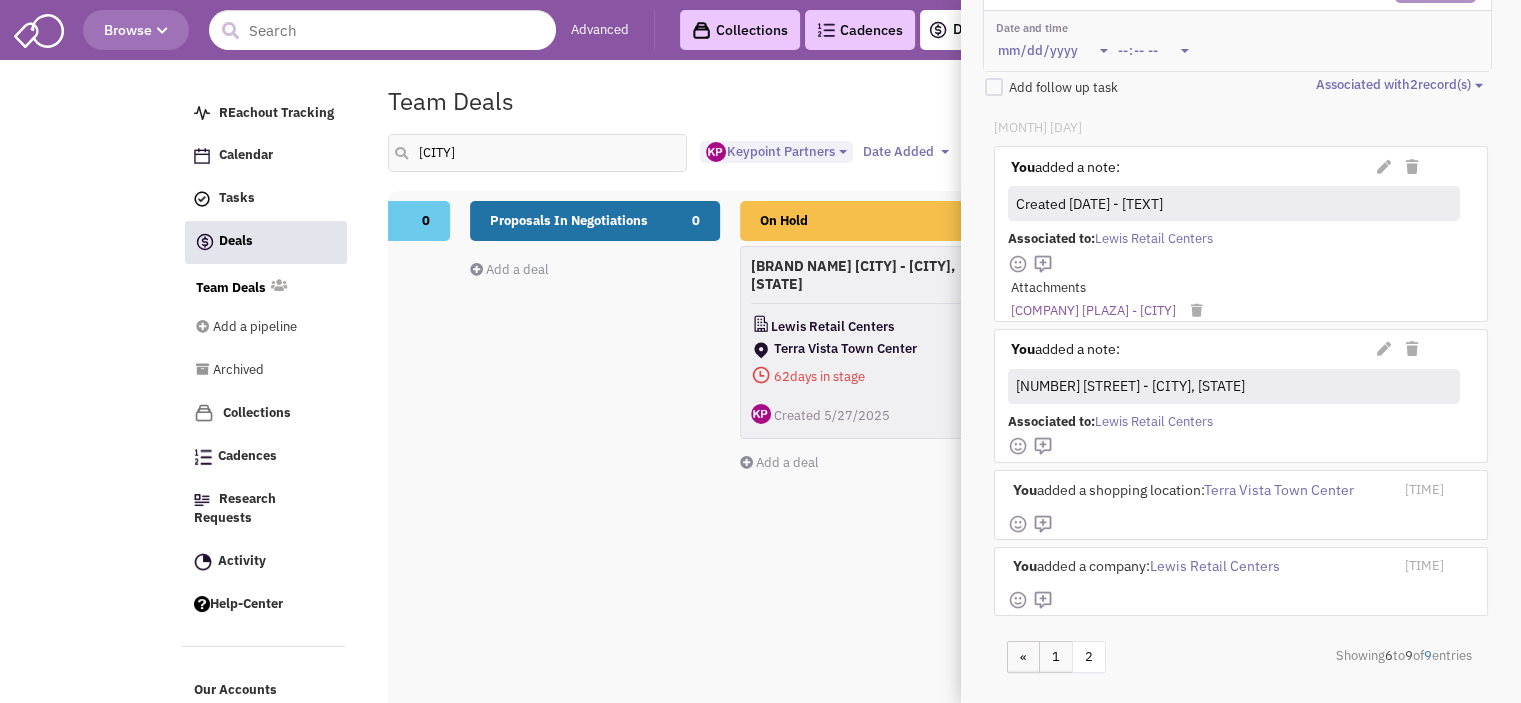 click on "On Hold   1
[BUSINESS_NAME] - [CITY], [STATE]
Lewis Retail Centers
[BUSINESS_NAME]
62  days in stage
0" at bounding box center [865, 556] 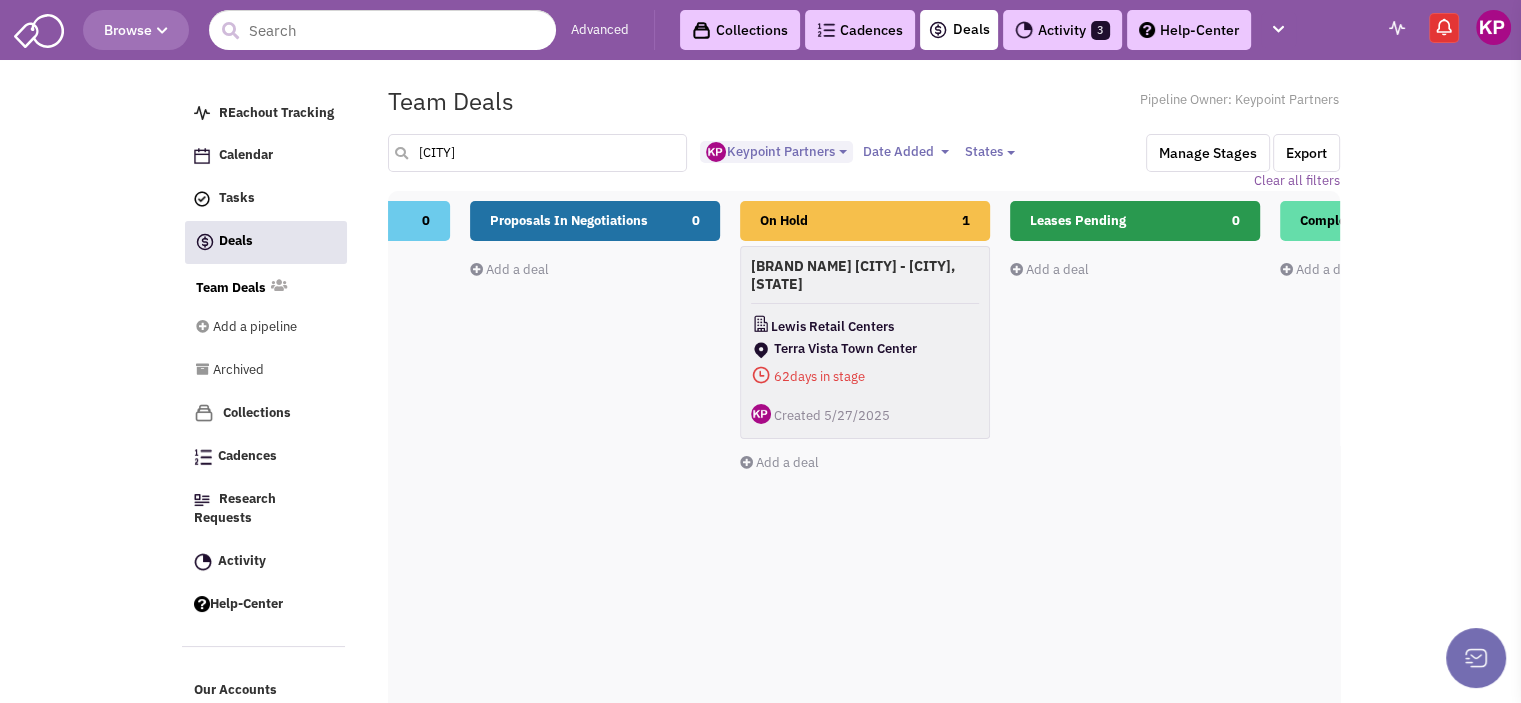 drag, startPoint x: 520, startPoint y: 164, endPoint x: 400, endPoint y: 186, distance: 122 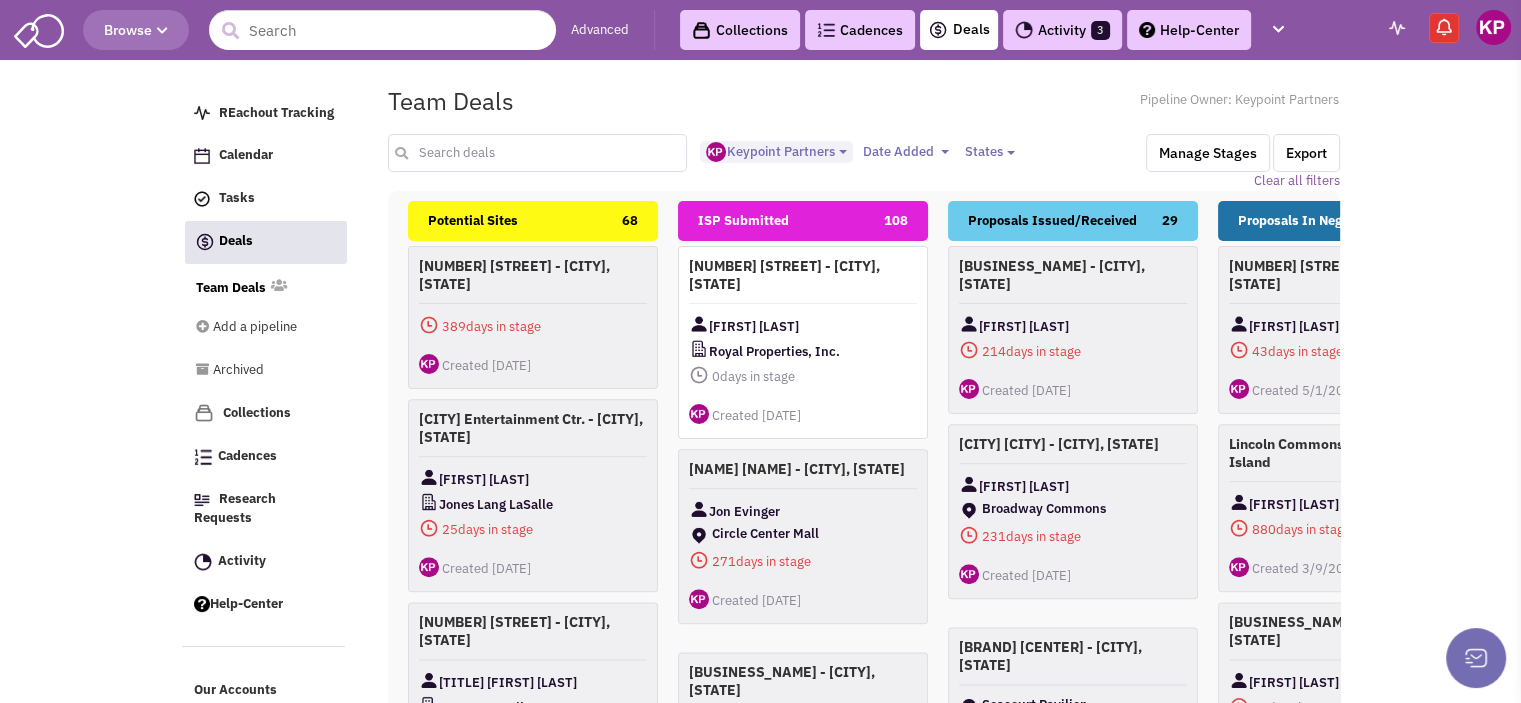 scroll, scrollTop: 518, scrollLeft: 0, axis: vertical 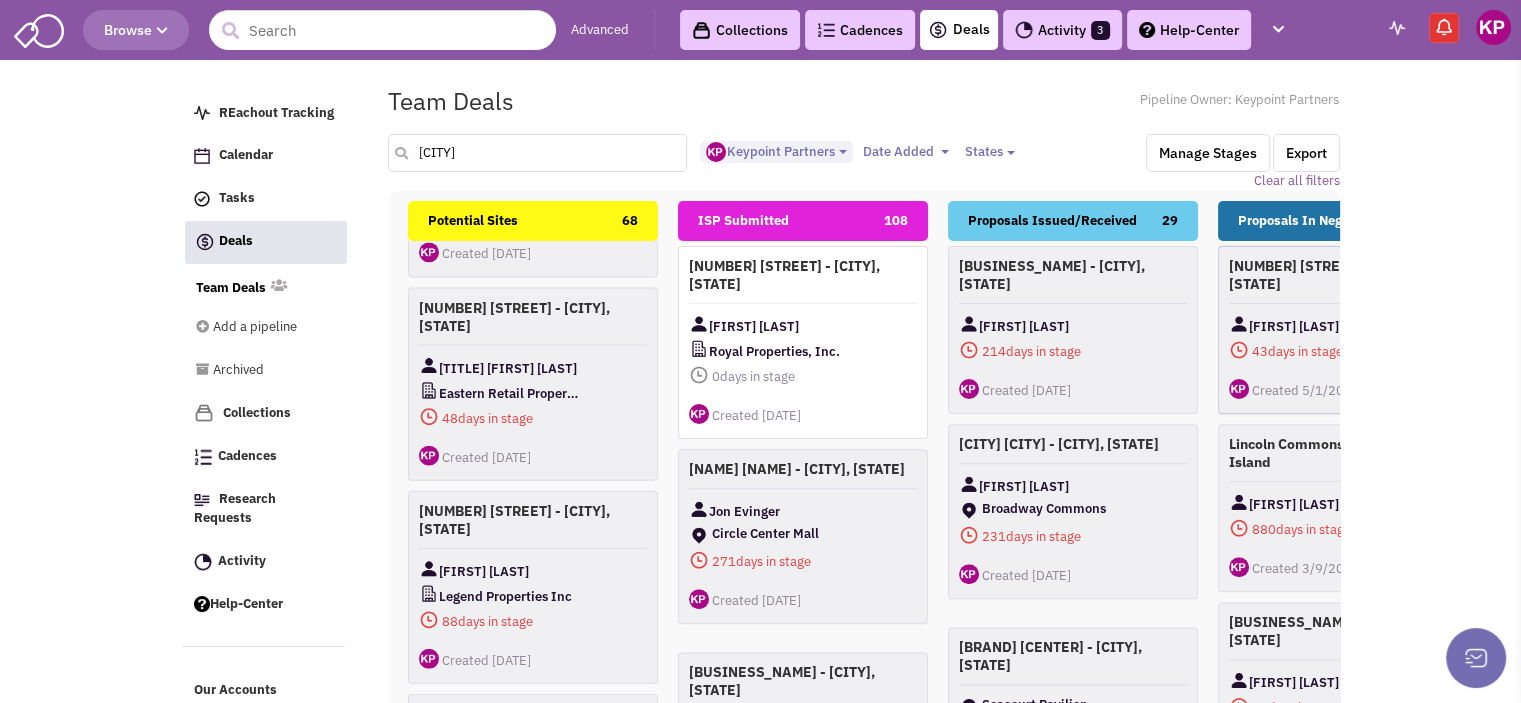 type on "[CITY]" 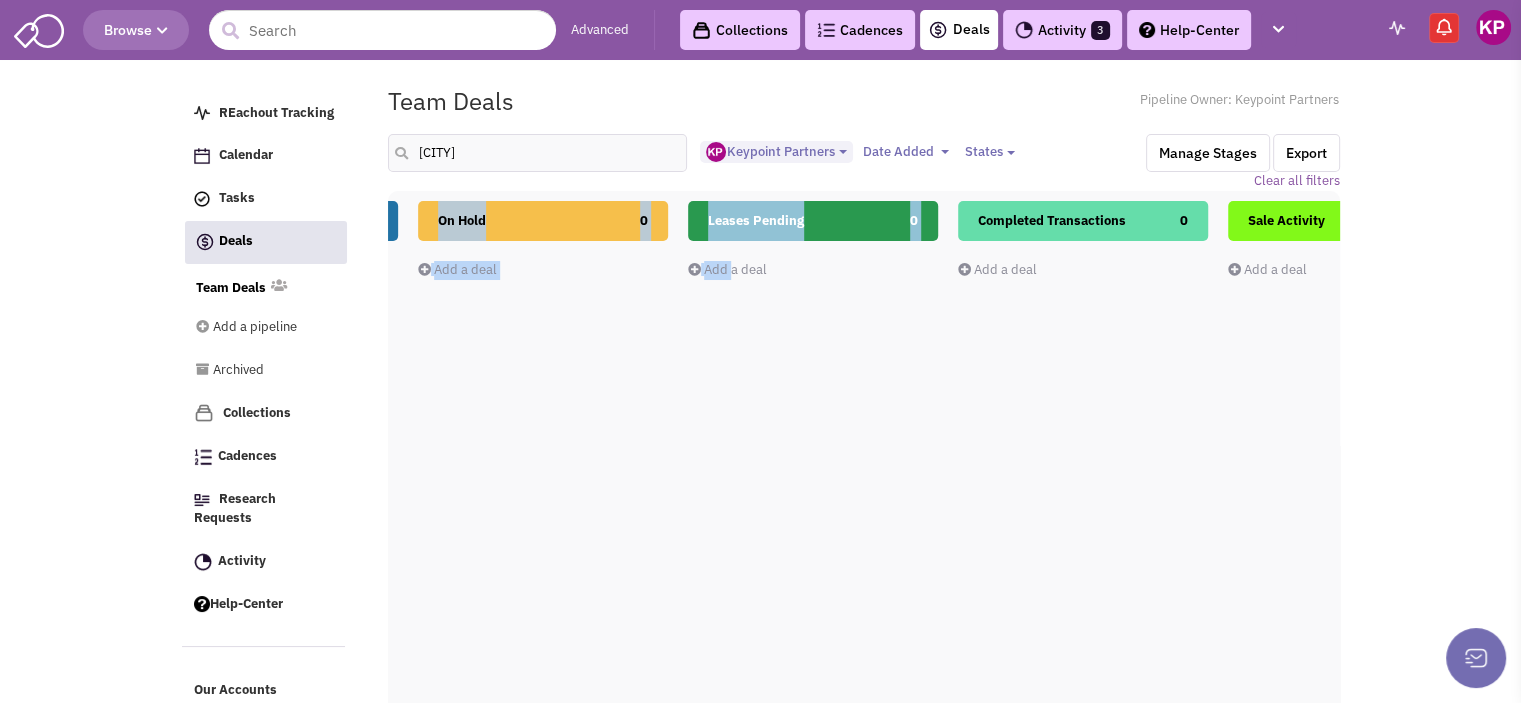 drag, startPoint x: 1171, startPoint y: 385, endPoint x: 568, endPoint y: 476, distance: 609.8278 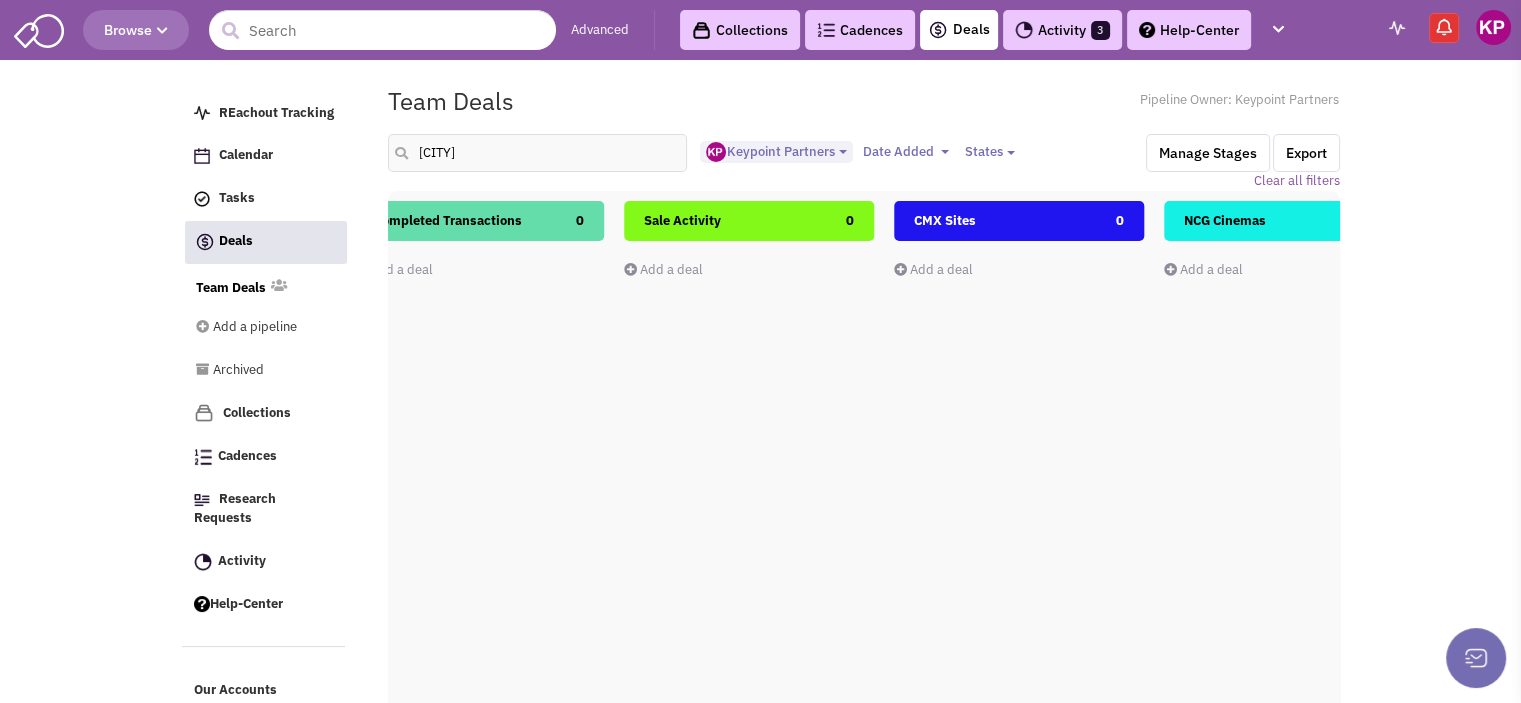 scroll, scrollTop: 0, scrollLeft: 1696, axis: horizontal 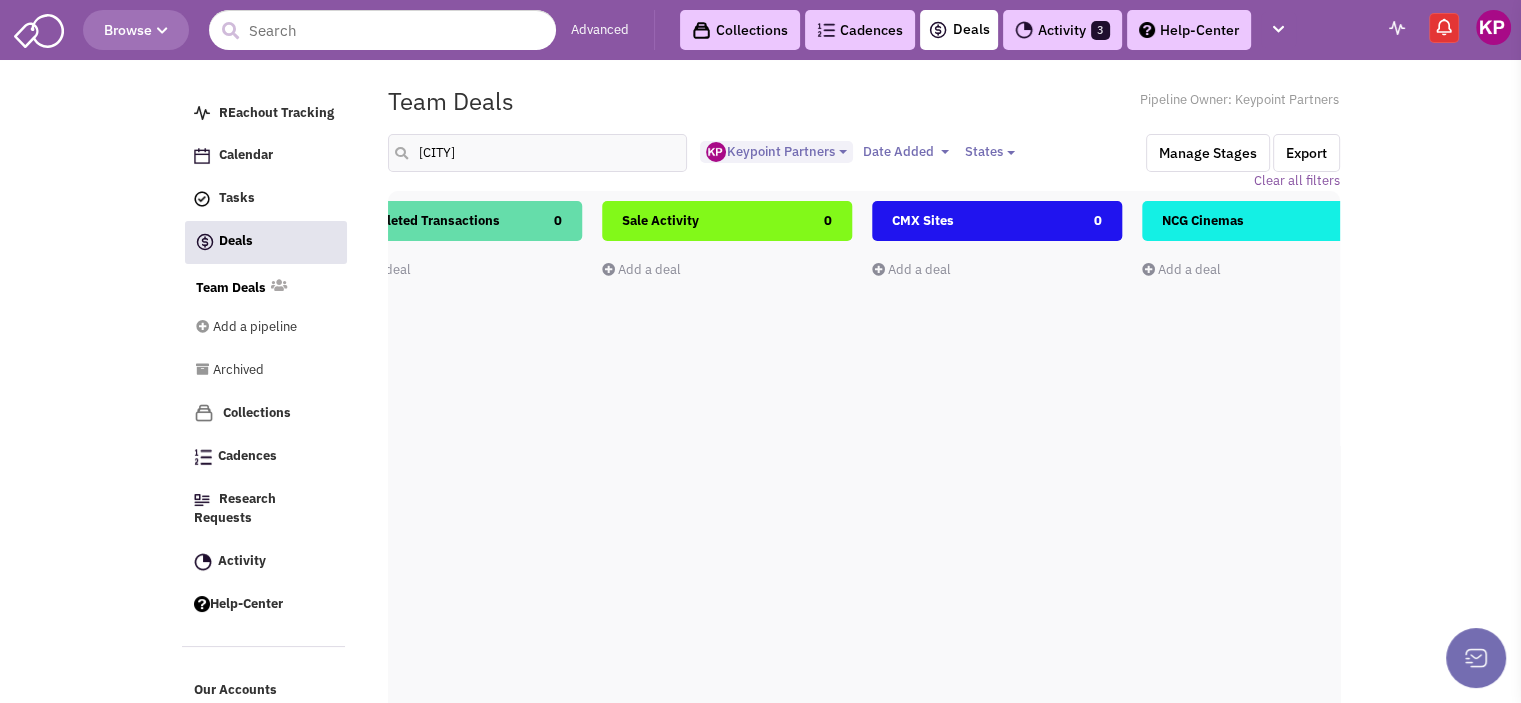 drag, startPoint x: 956, startPoint y: 447, endPoint x: 841, endPoint y: 449, distance: 115.01739 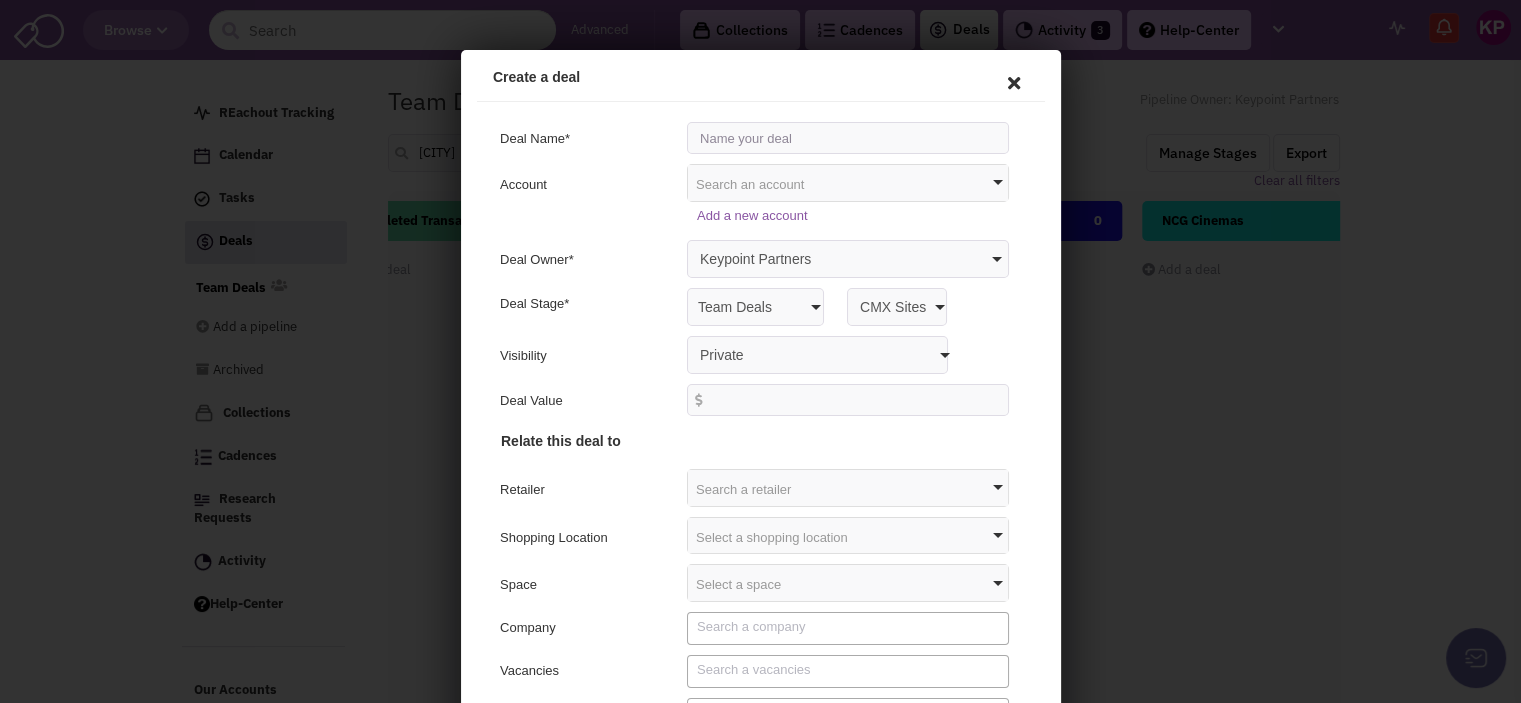 scroll, scrollTop: 0, scrollLeft: 0, axis: both 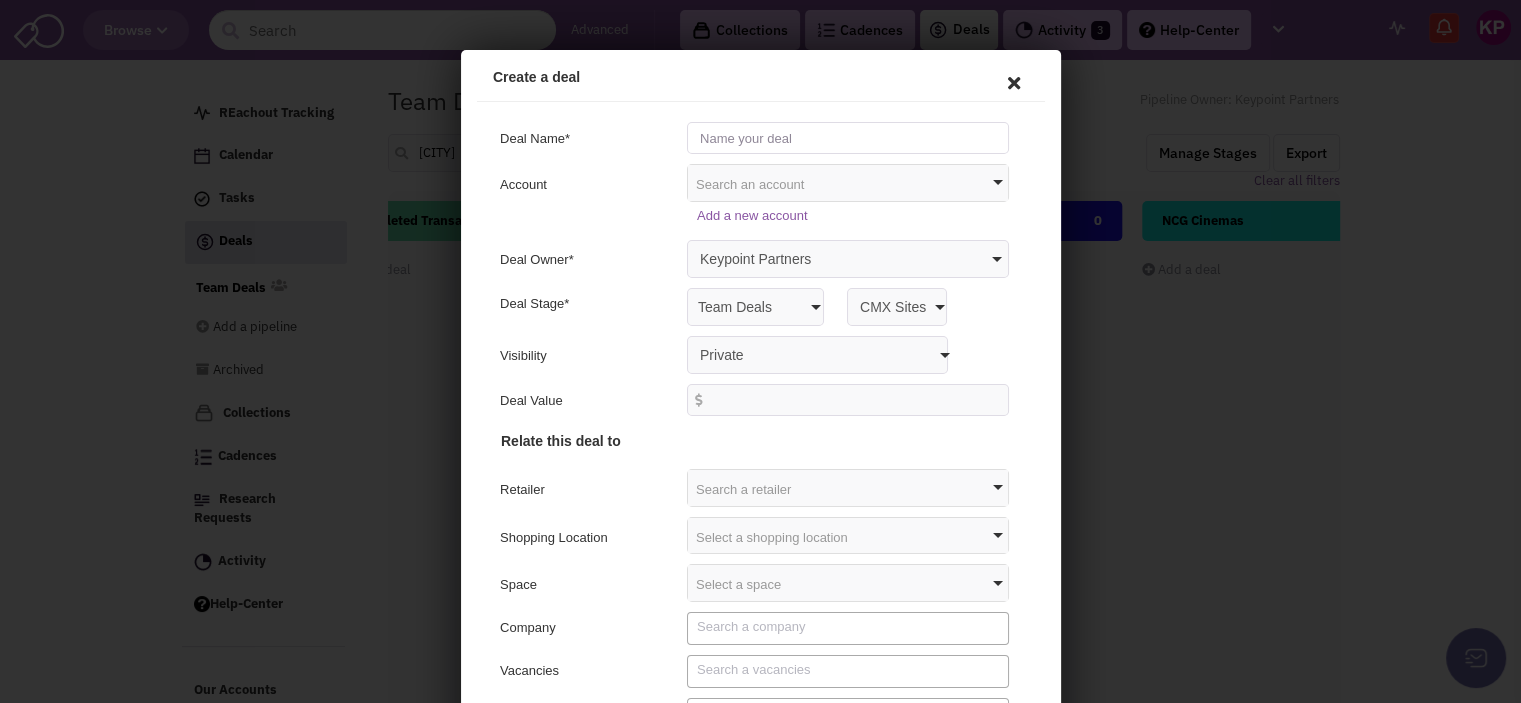 drag, startPoint x: 1391, startPoint y: 317, endPoint x: 812, endPoint y: 139, distance: 605.74335 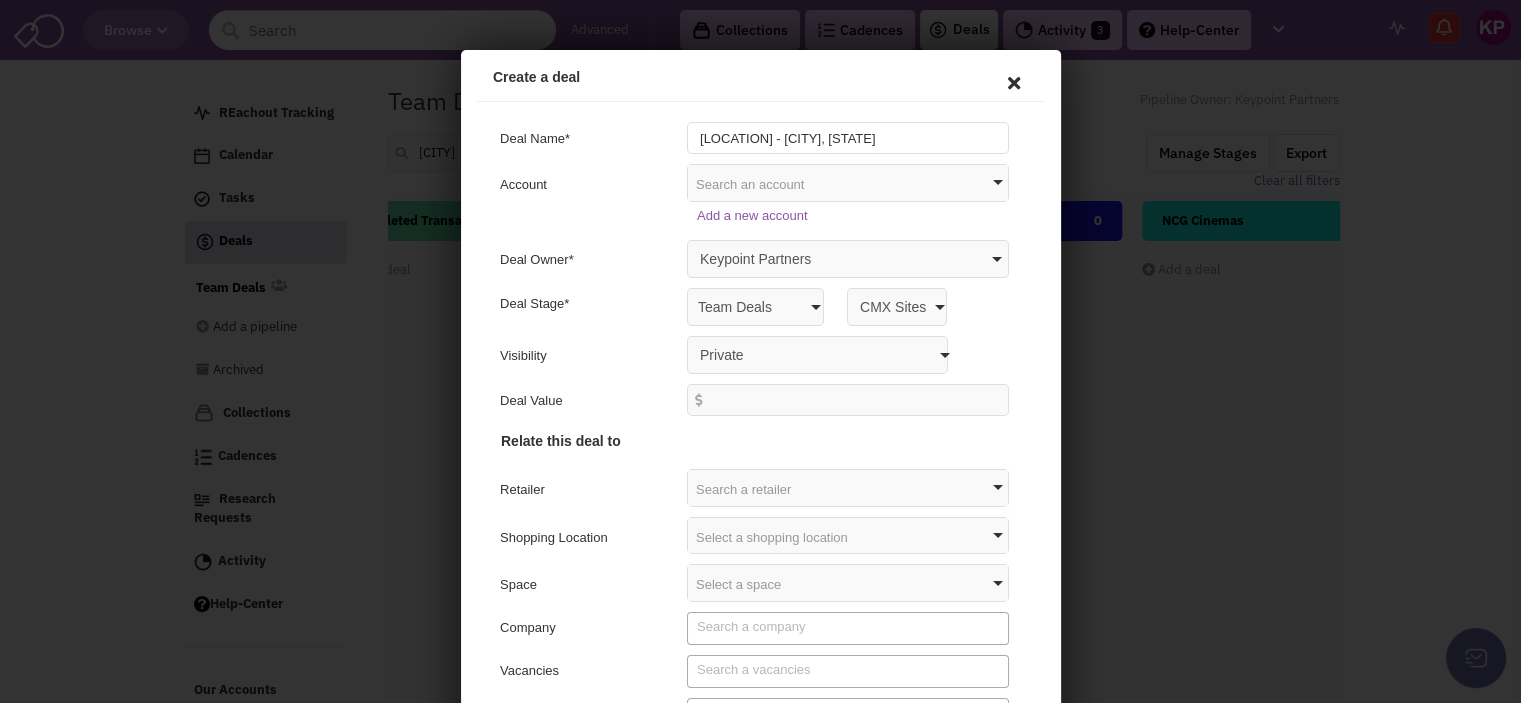 type on "[LOCATION] - [CITY], [STATE]" 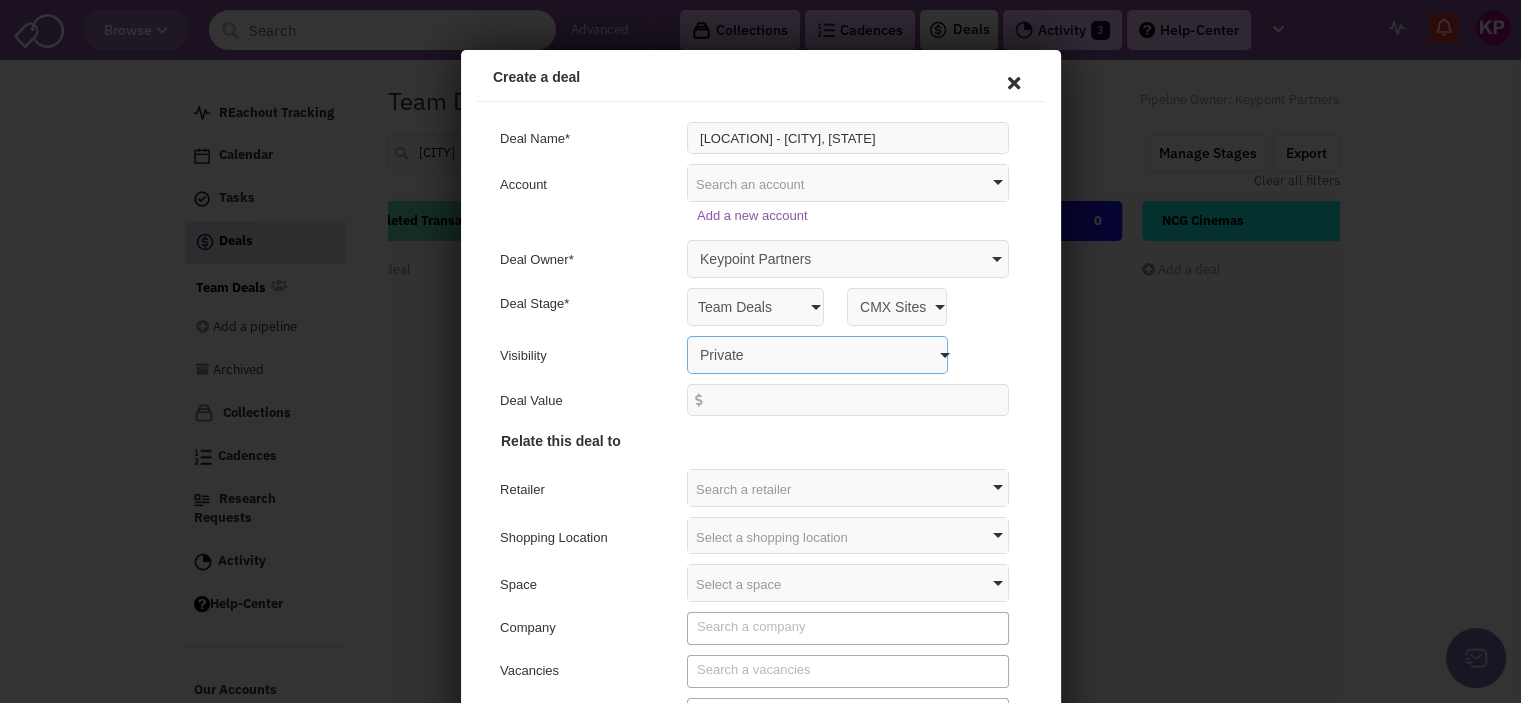 click on "Private
Anyone with access to this pipeline" at bounding box center (813, 352) 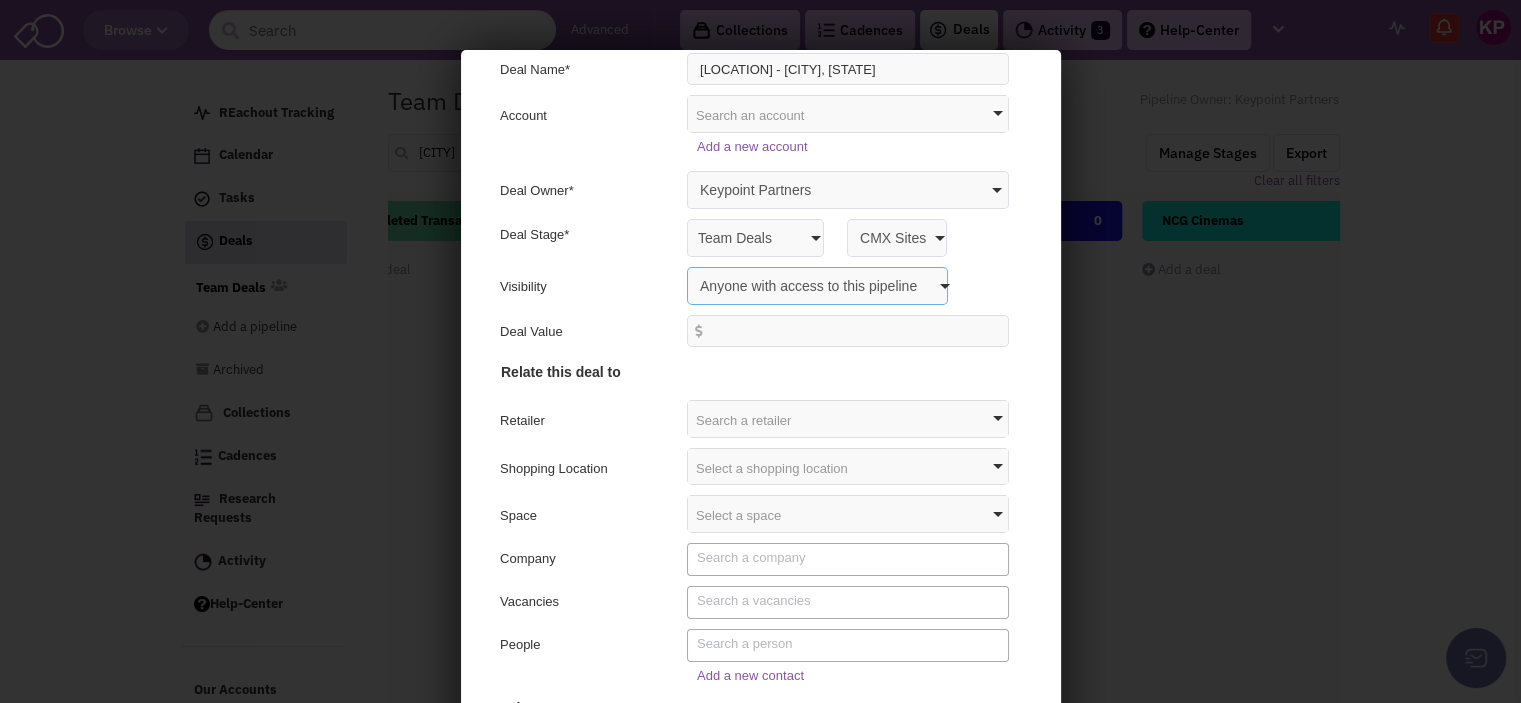 scroll, scrollTop: 100, scrollLeft: 0, axis: vertical 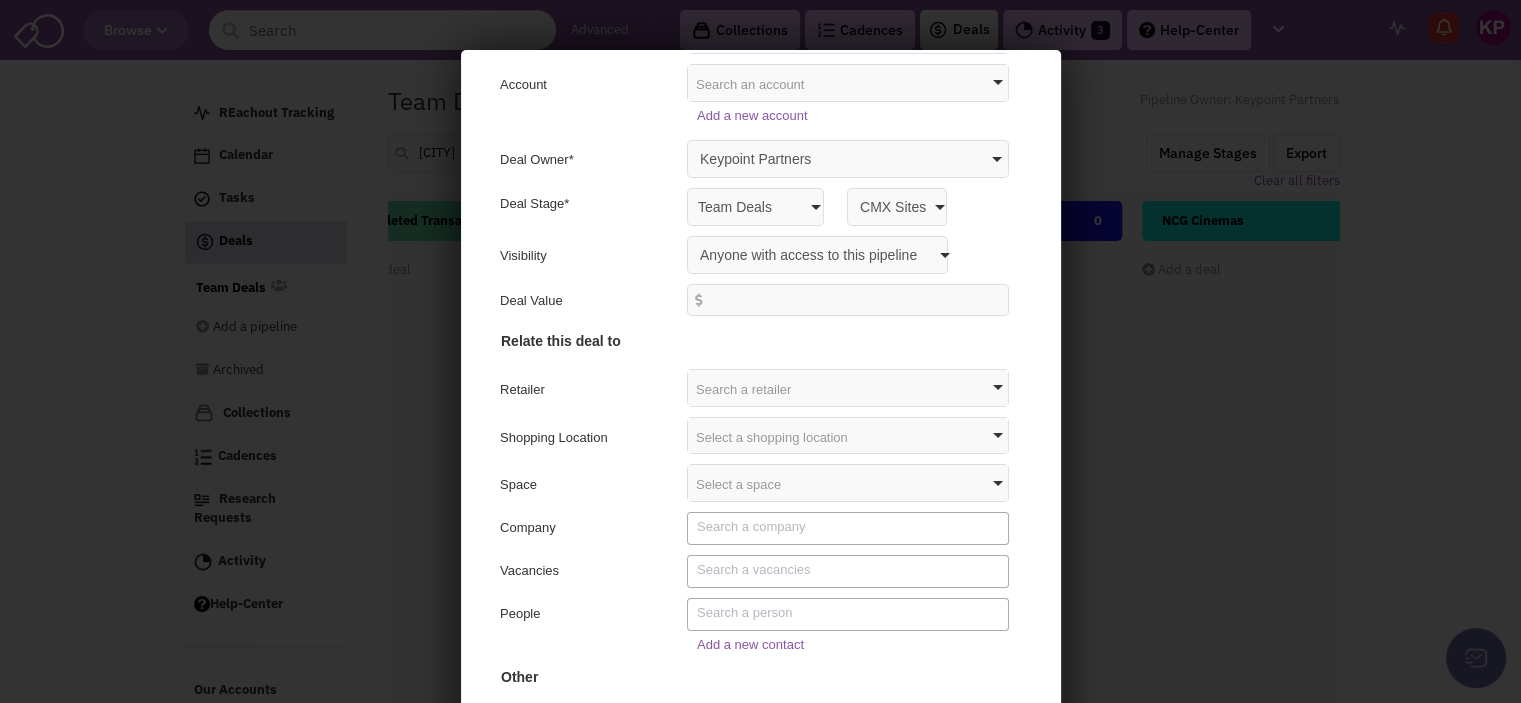 click on "Select a shopping location" at bounding box center (844, 433) 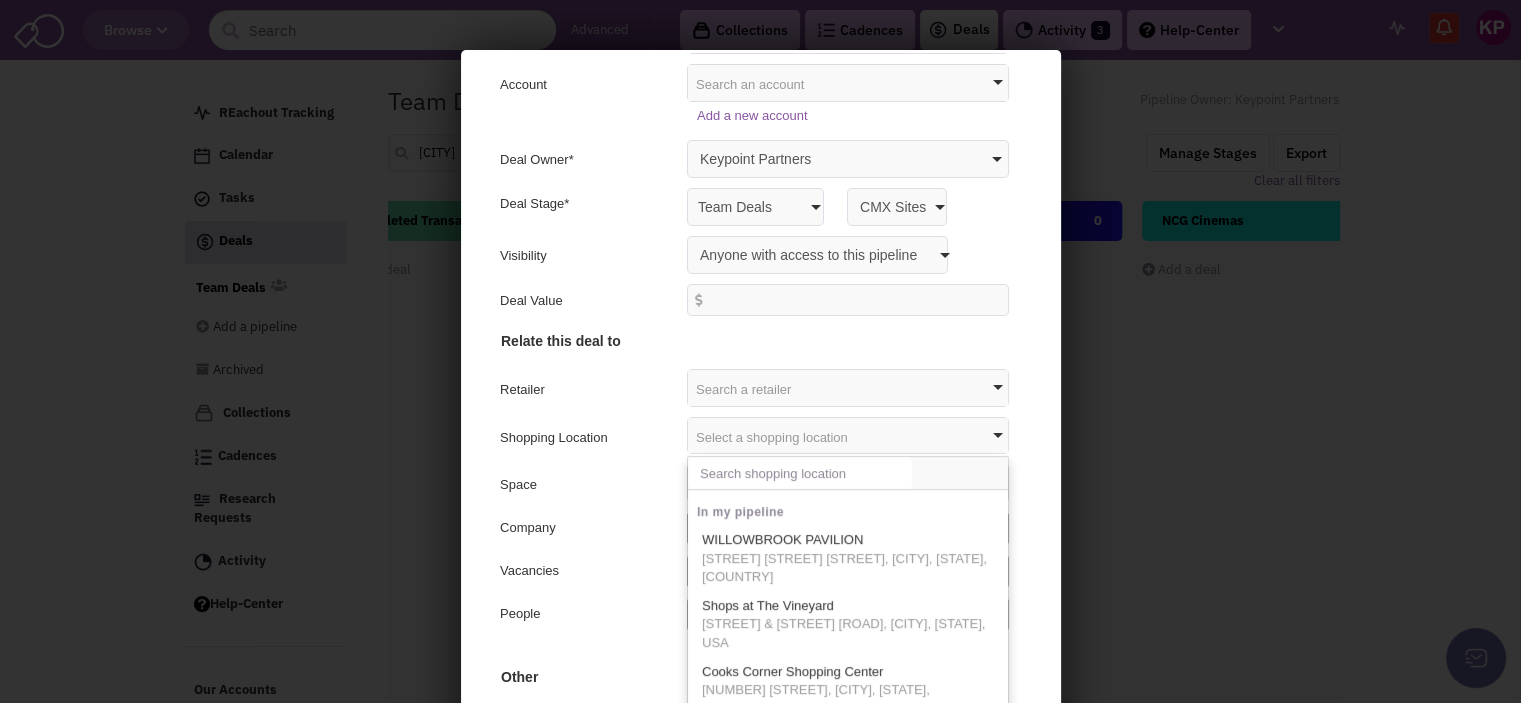 click at bounding box center [796, 470] 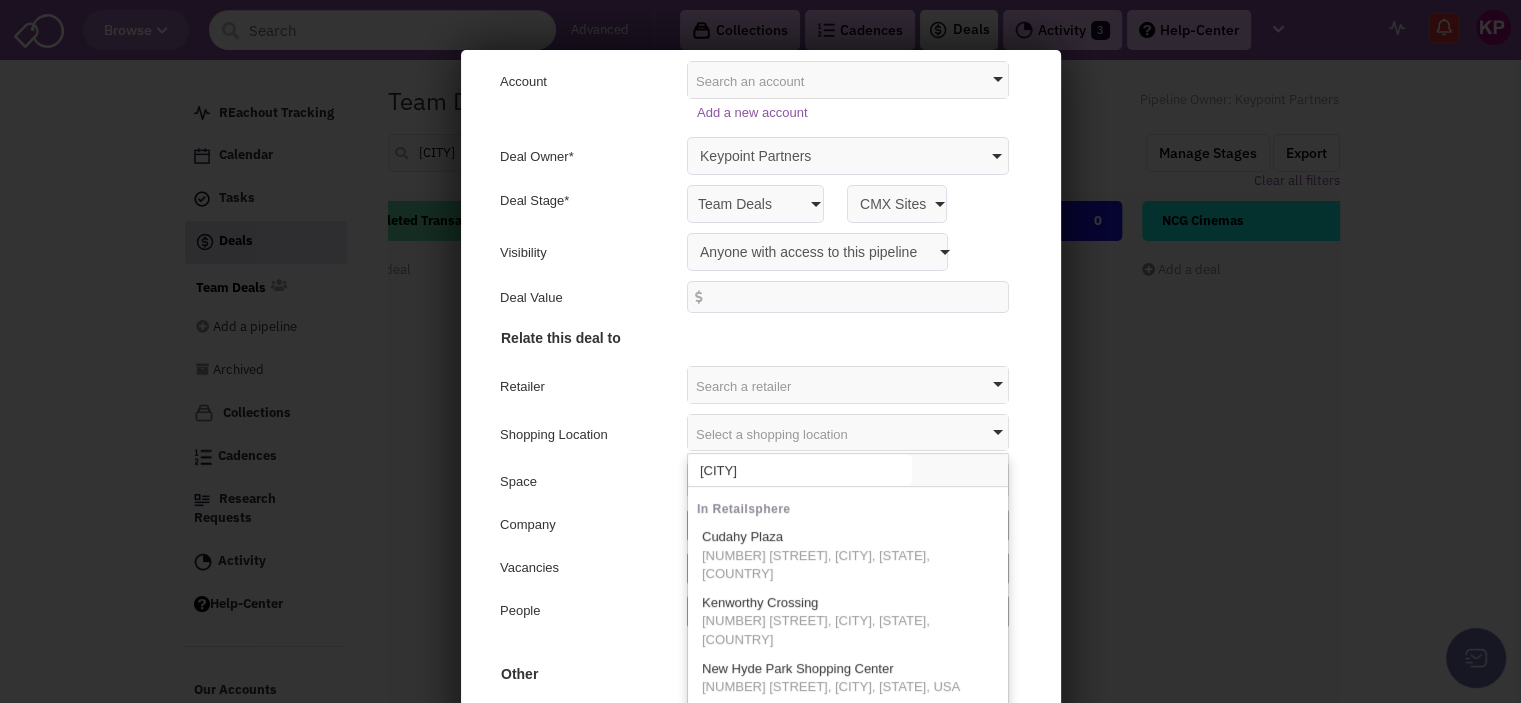 scroll, scrollTop: 104, scrollLeft: 0, axis: vertical 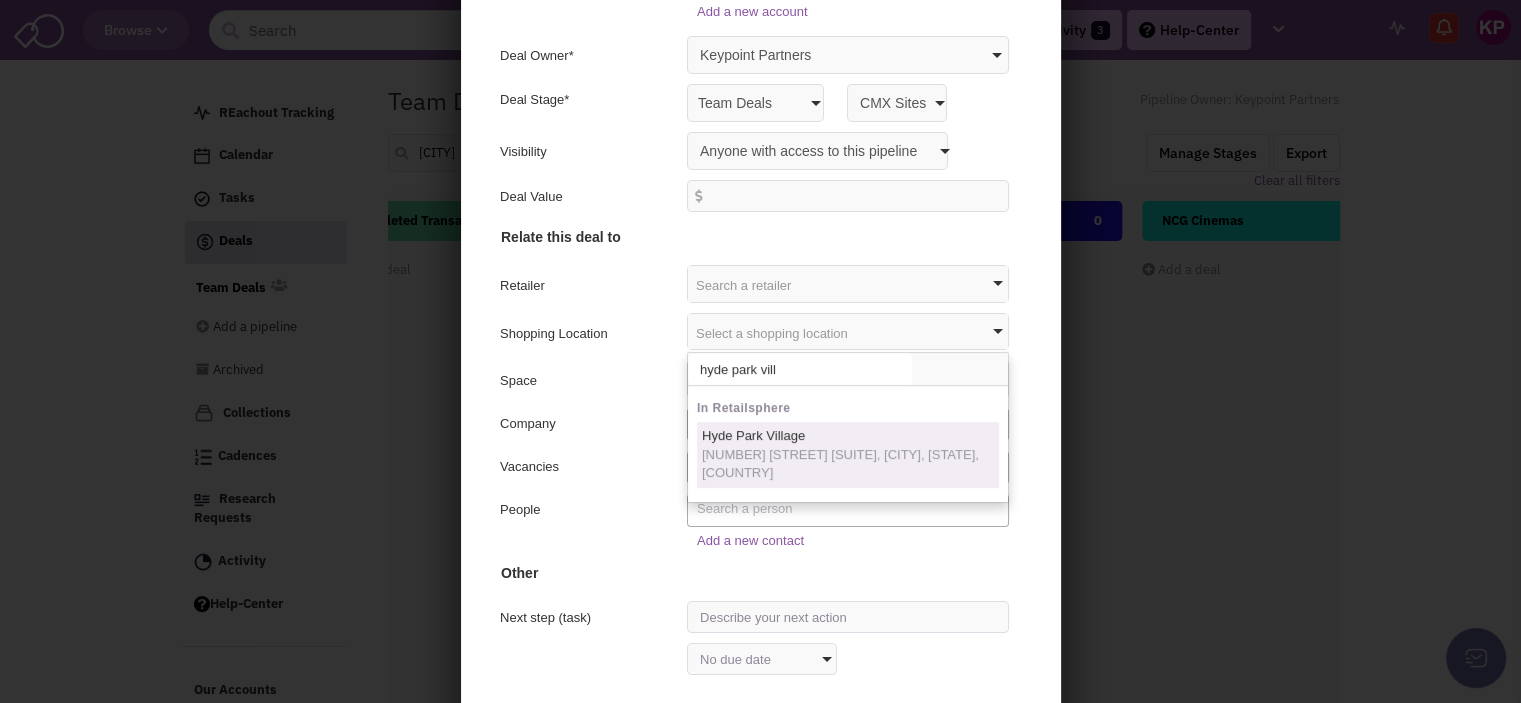 type on "hyde park vill" 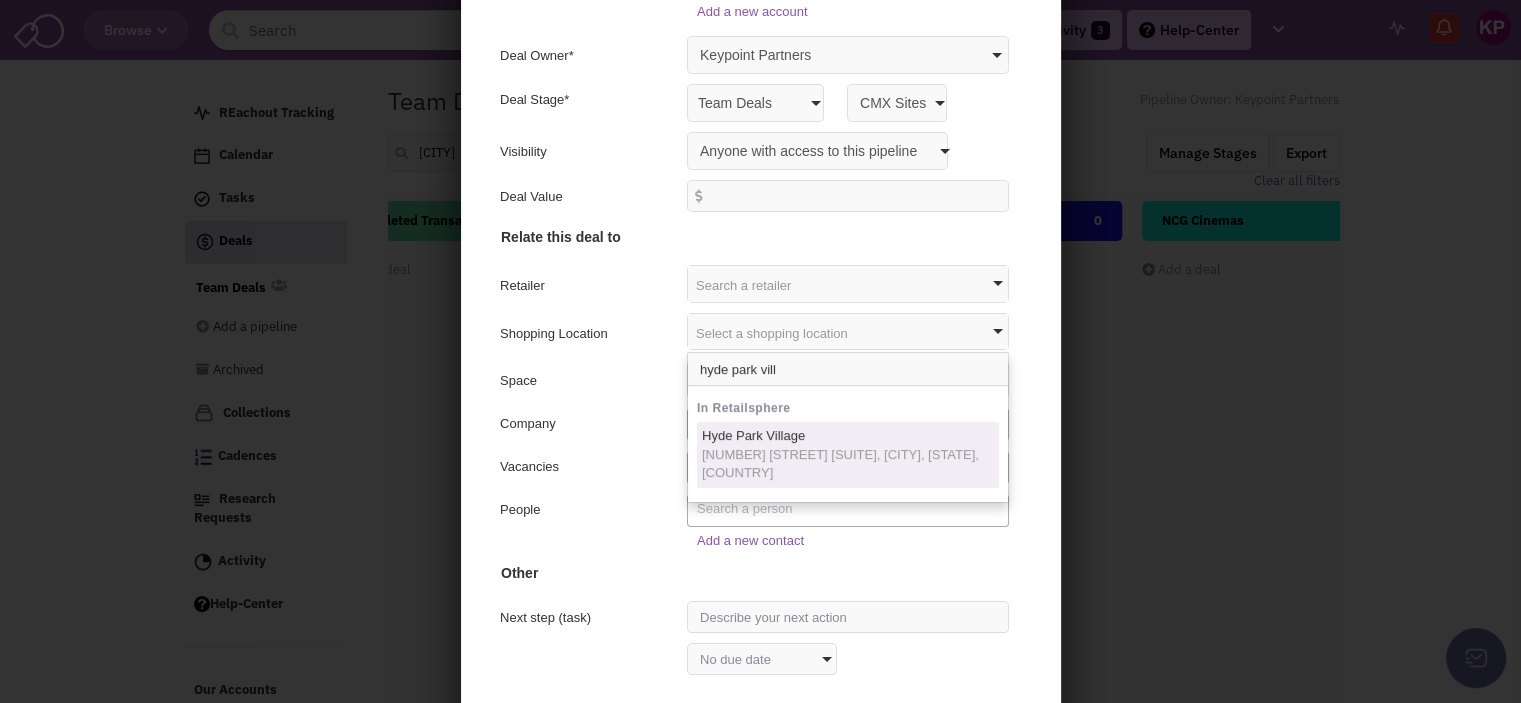 click on "[NUMBER] [STREET] [SUITE], [CITY], [STATE], [COUNTRY]" at bounding box center [844, 461] 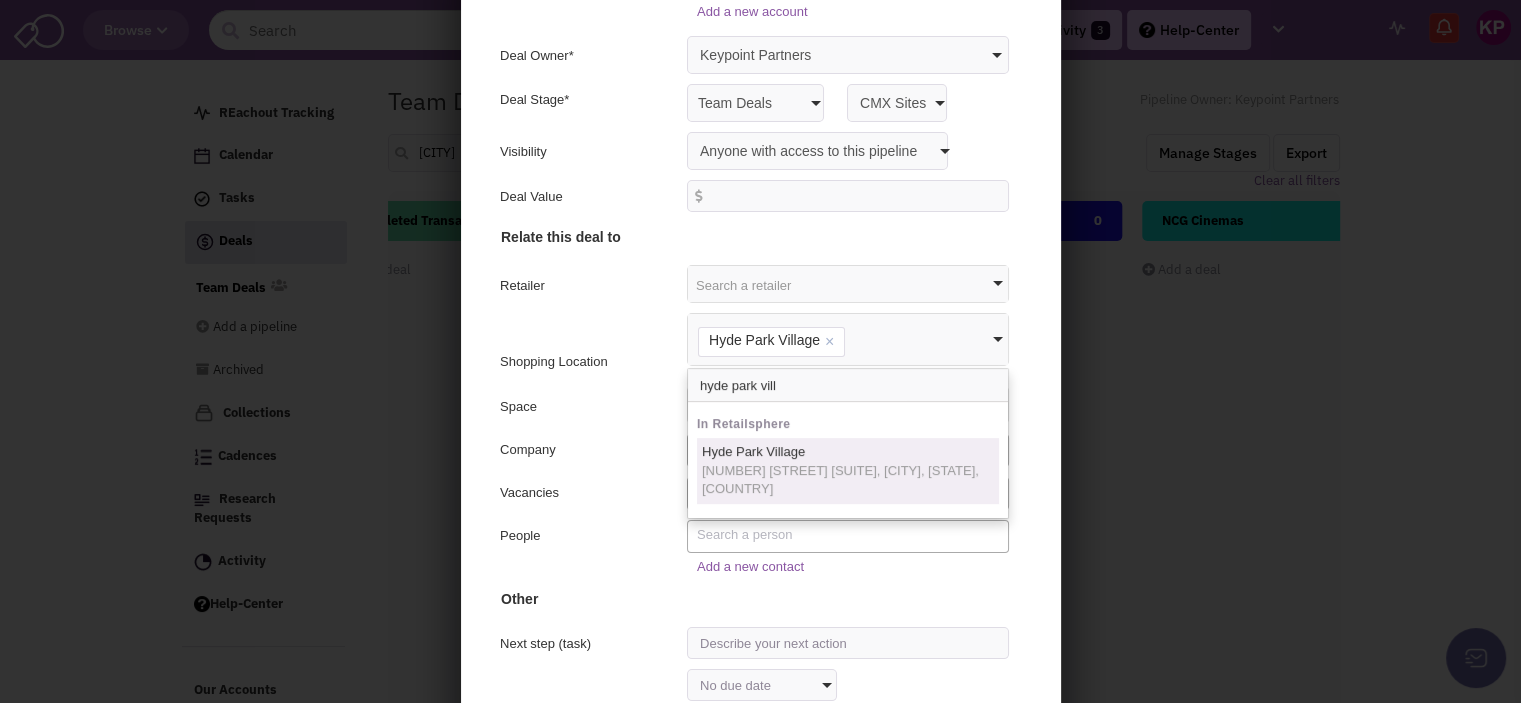 click at bounding box center [844, 533] 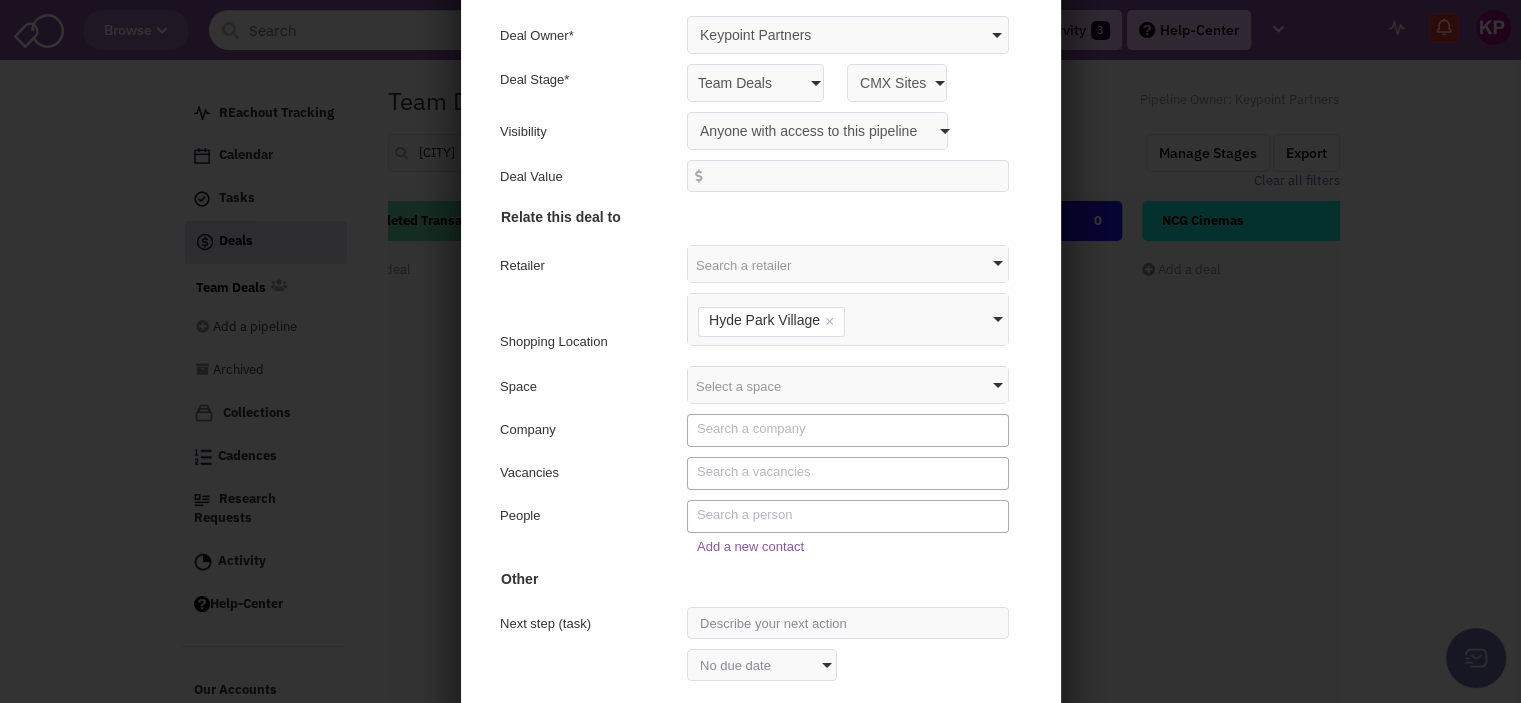 scroll, scrollTop: 129, scrollLeft: 0, axis: vertical 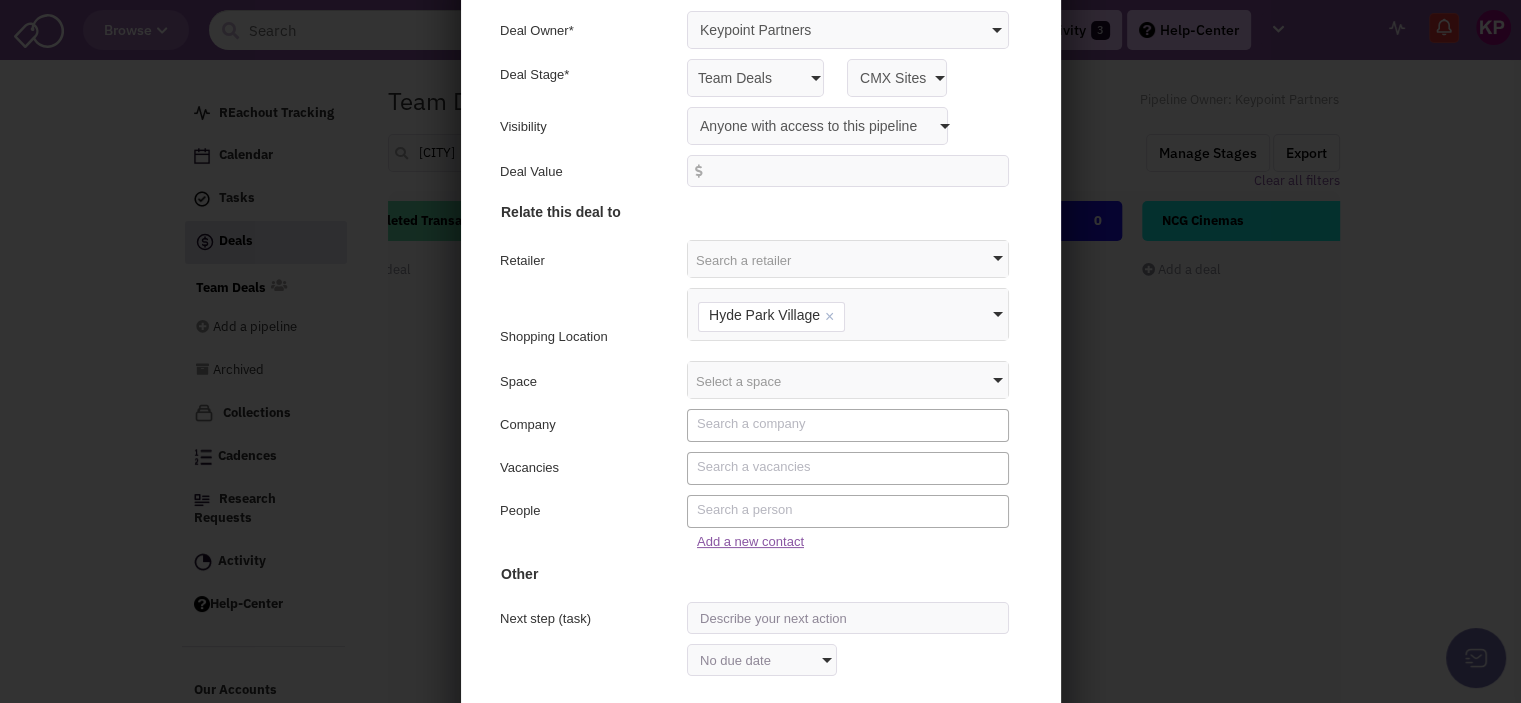 click on "Add a new contact" at bounding box center [746, 538] 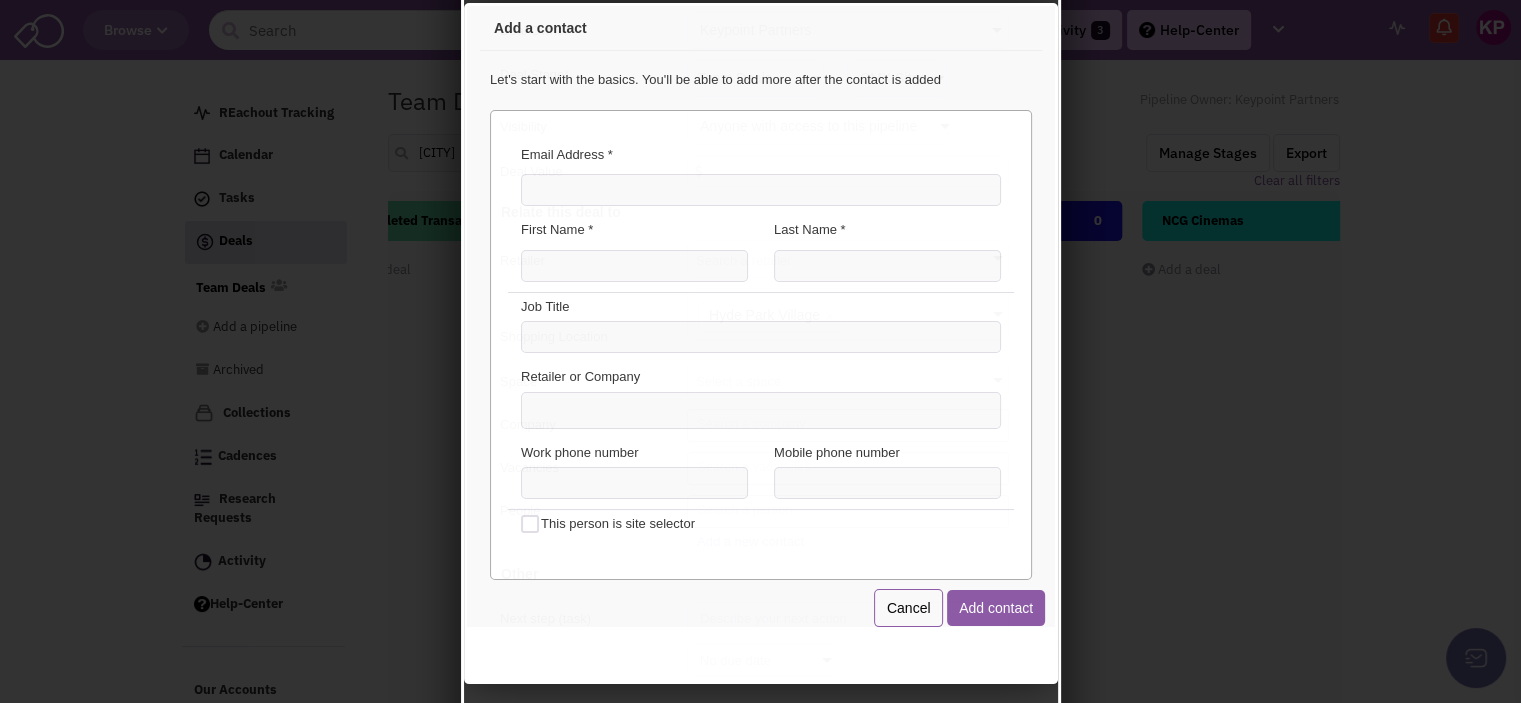 scroll, scrollTop: 0, scrollLeft: 0, axis: both 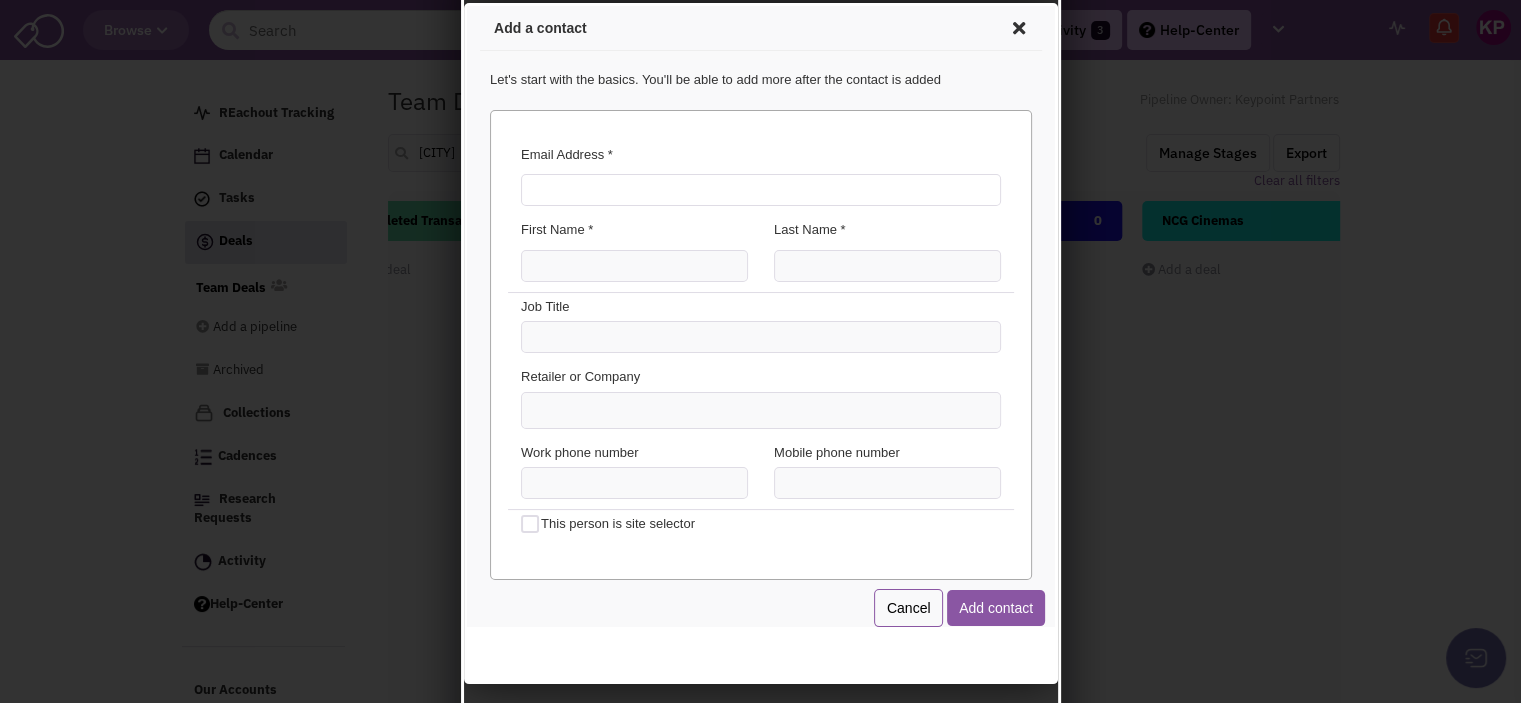 click on "Email Address *" at bounding box center [757, 187] 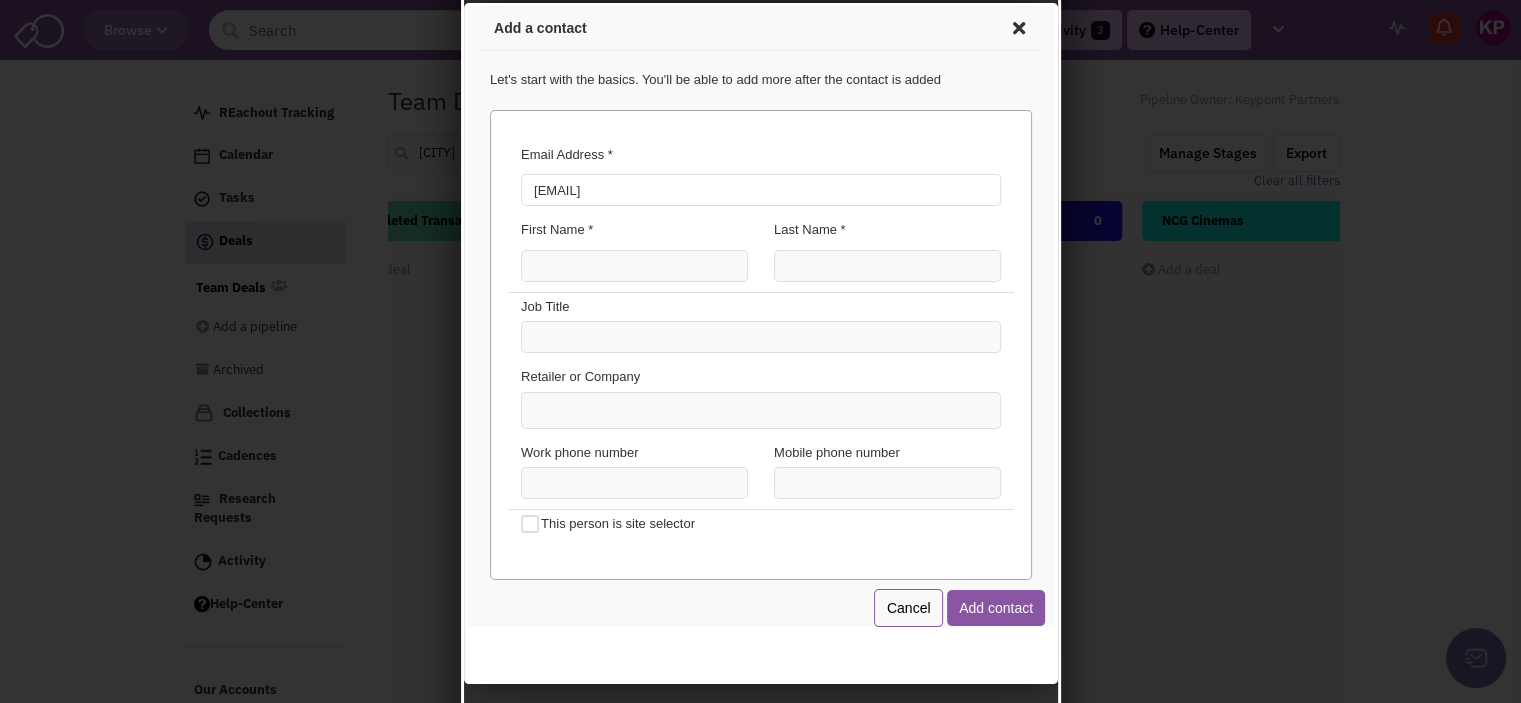 type on "[EMAIL]" 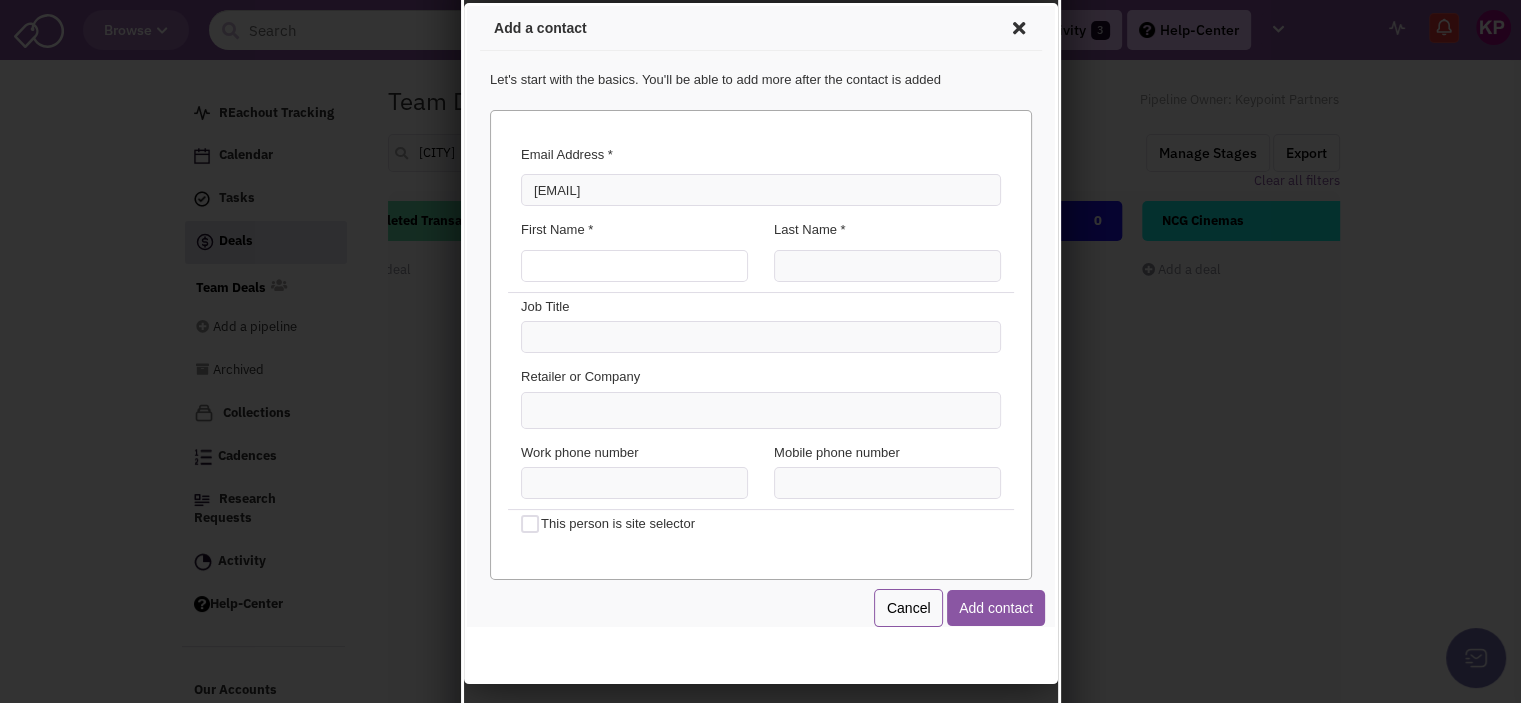 click on "First Name *" at bounding box center (630, 263) 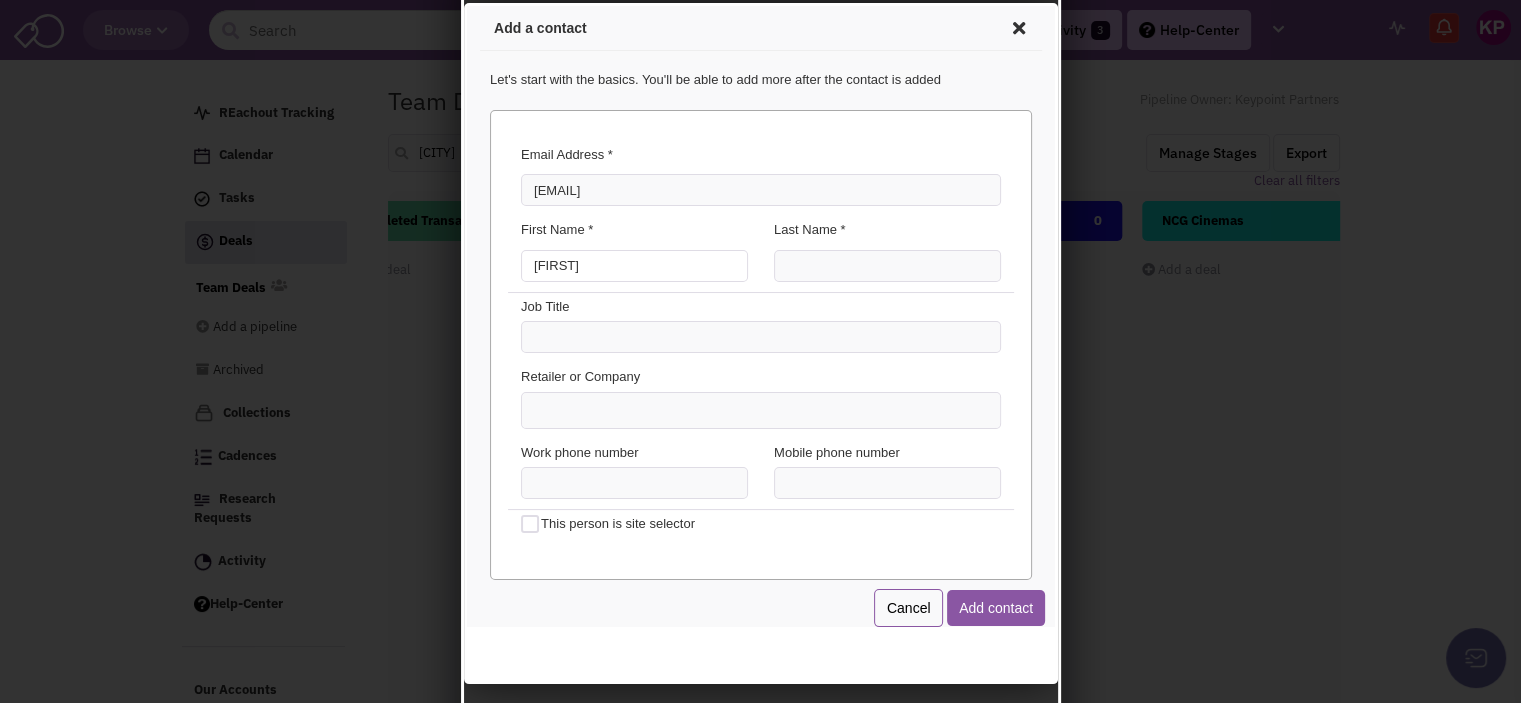 type on "[FIRST]" 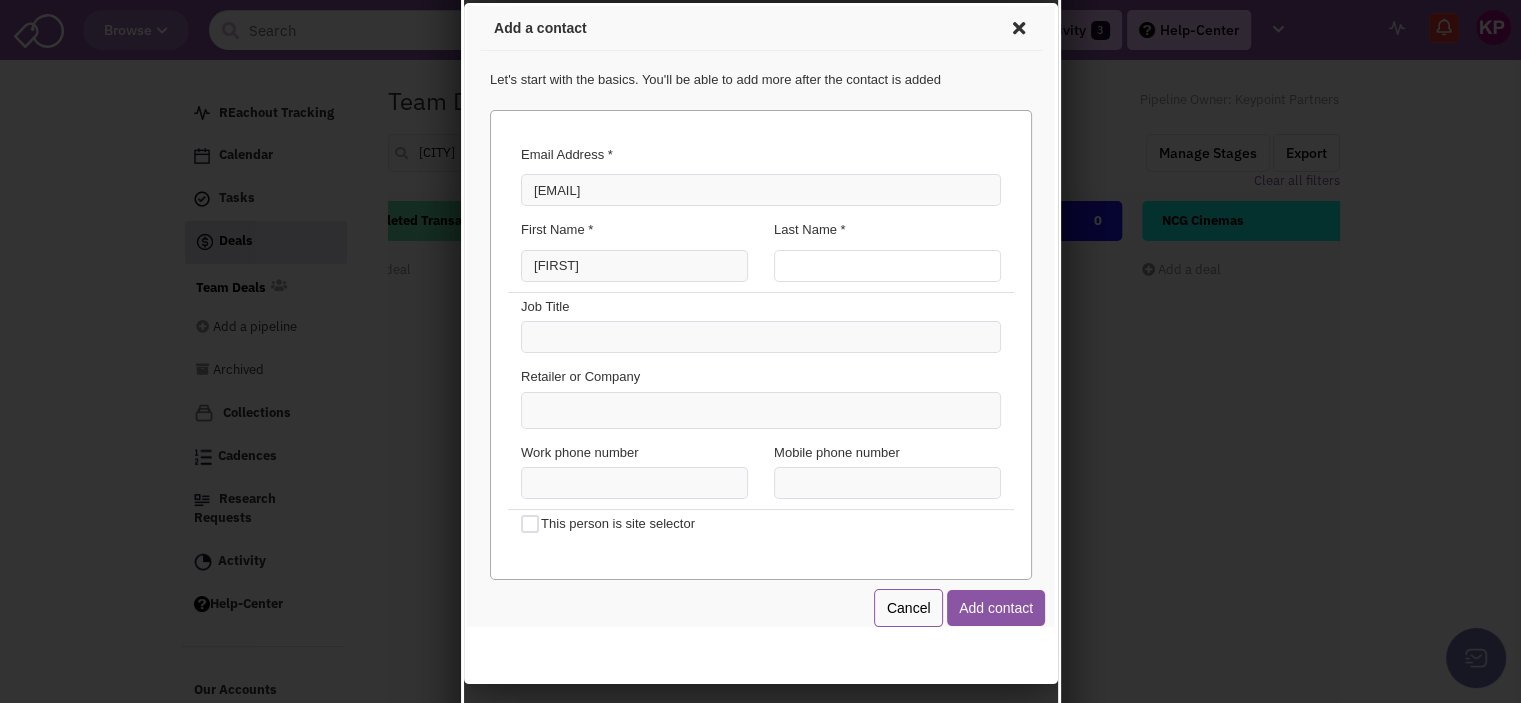 click on "Last Name *" at bounding box center (883, 263) 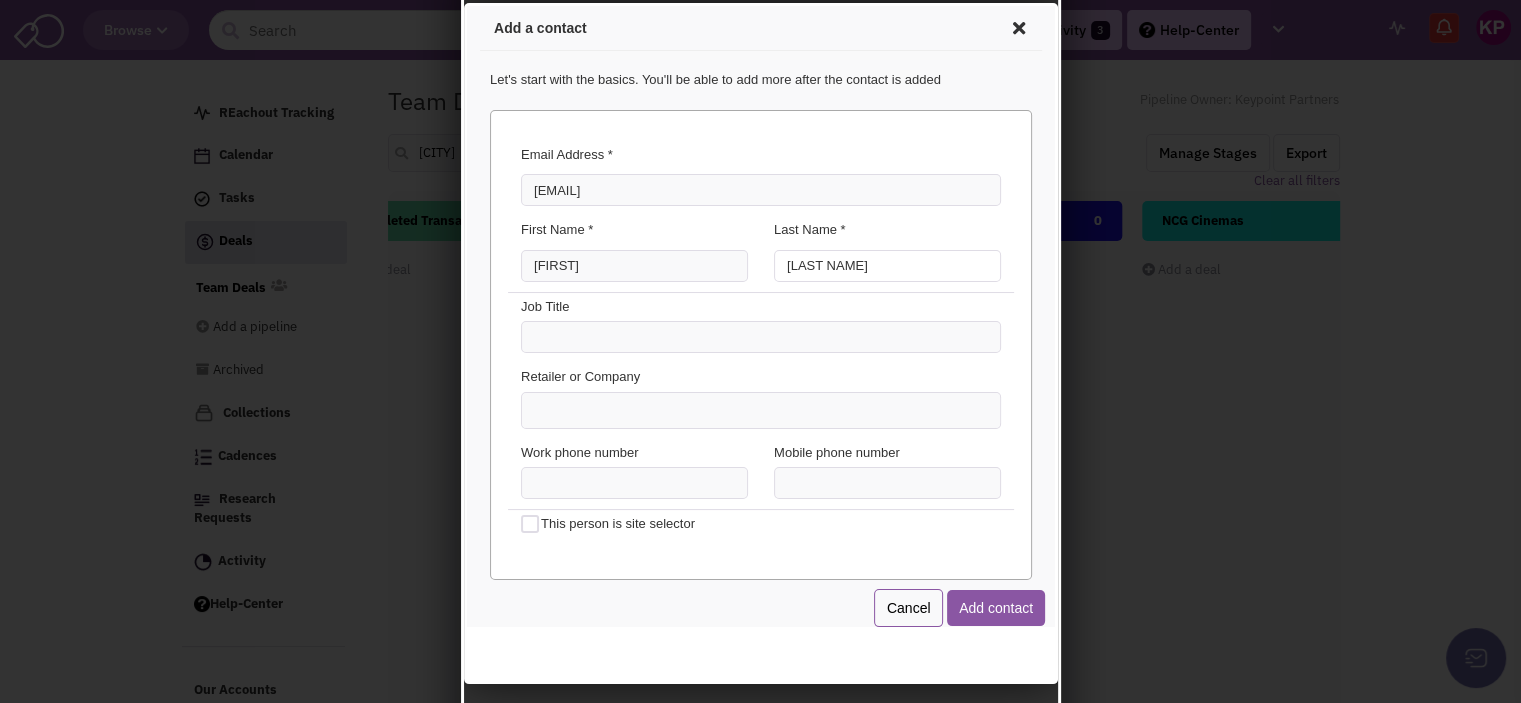 type on "[LAST NAME]" 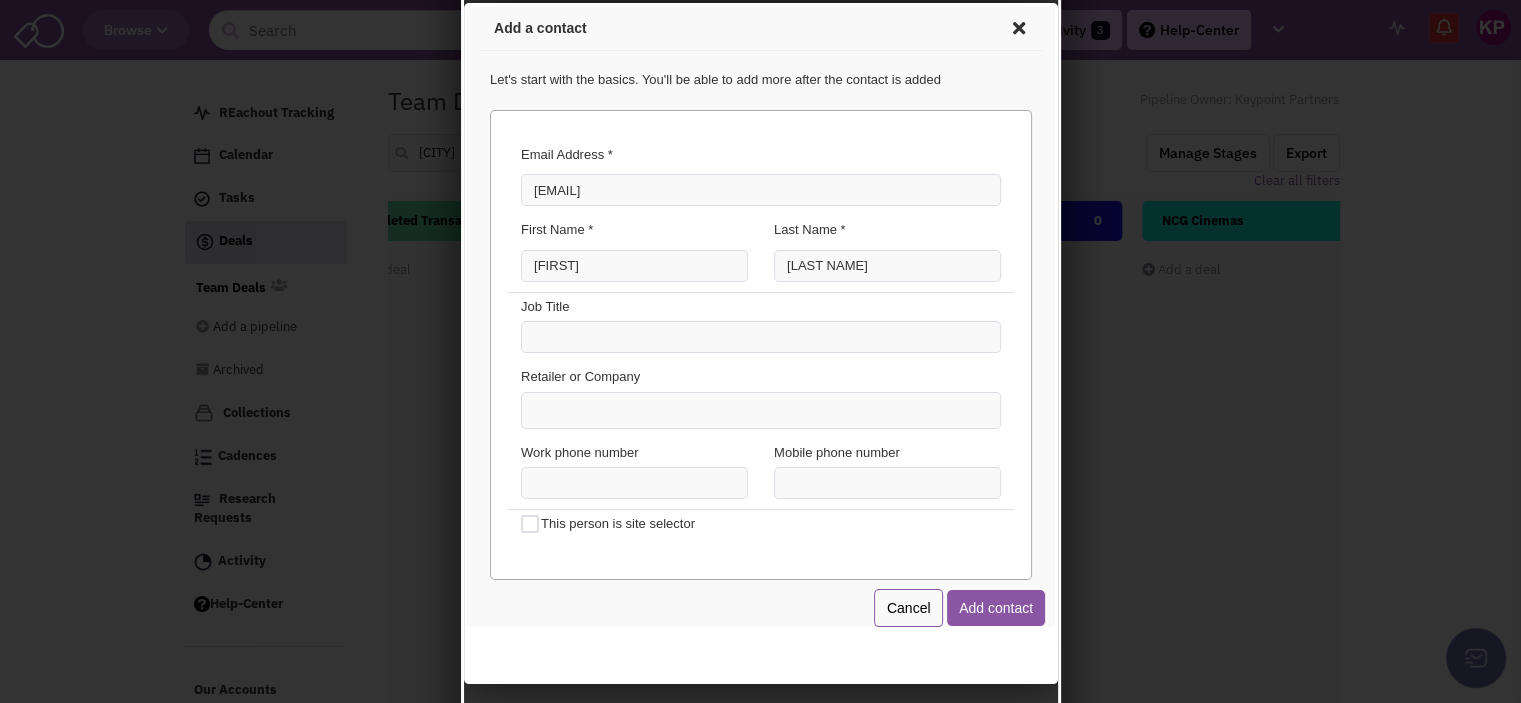 click at bounding box center [757, 407] 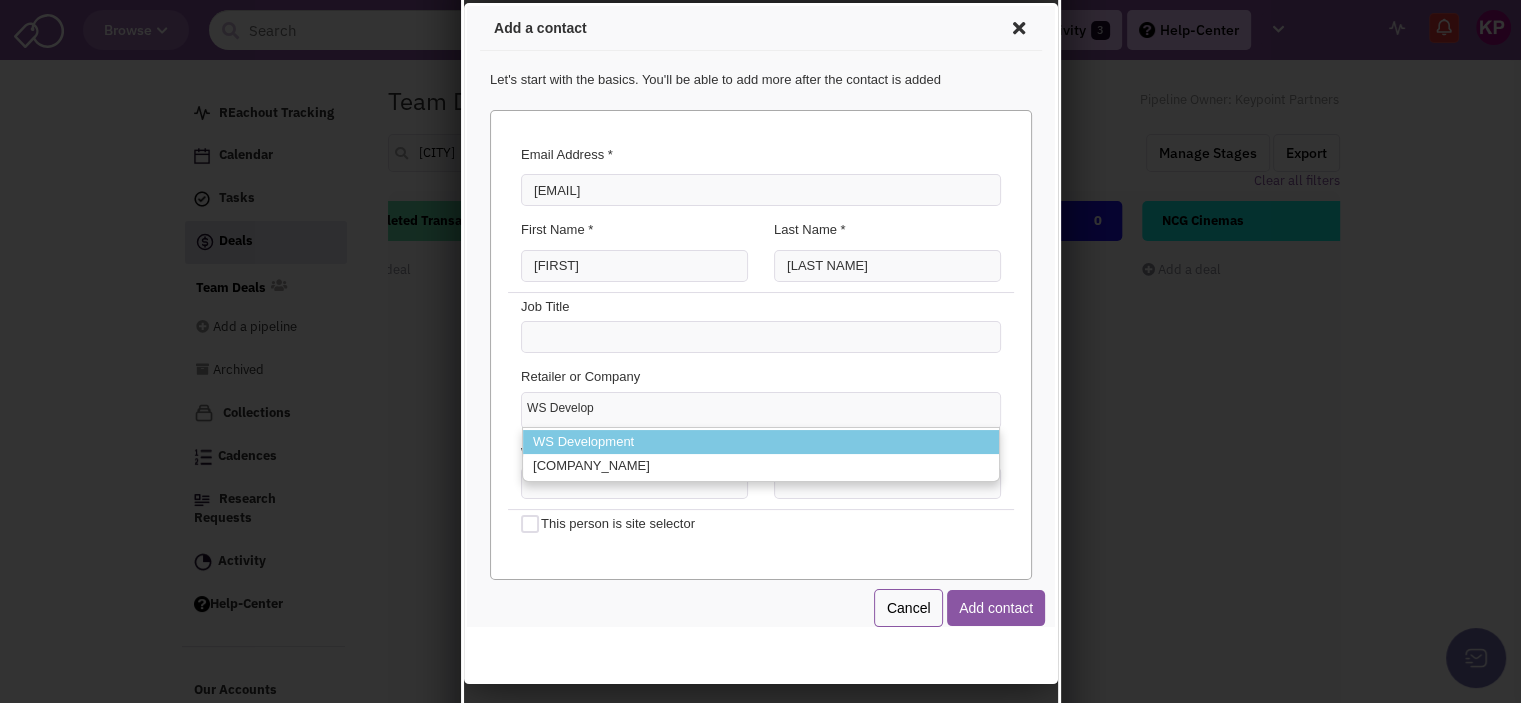 type on "WS Develop" 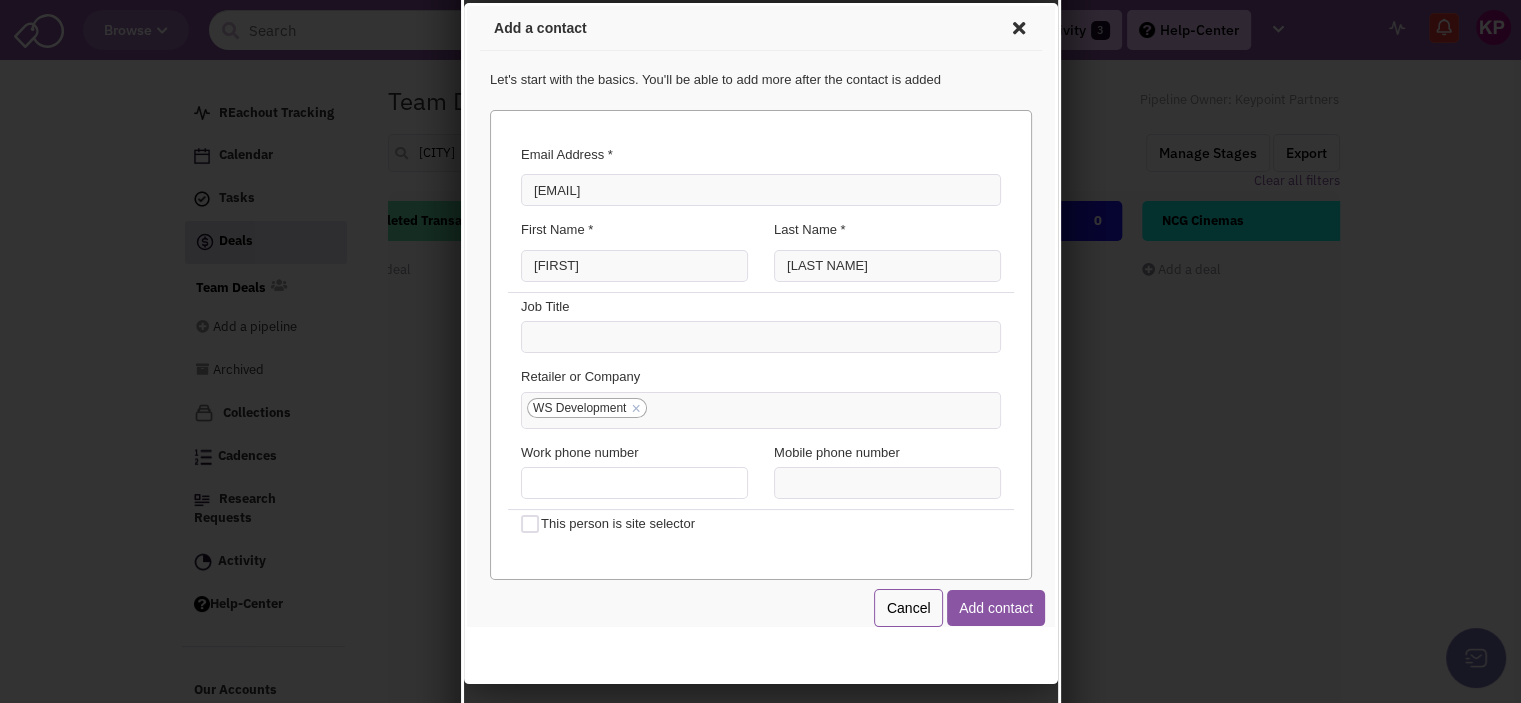 type on "(___) ___-____" 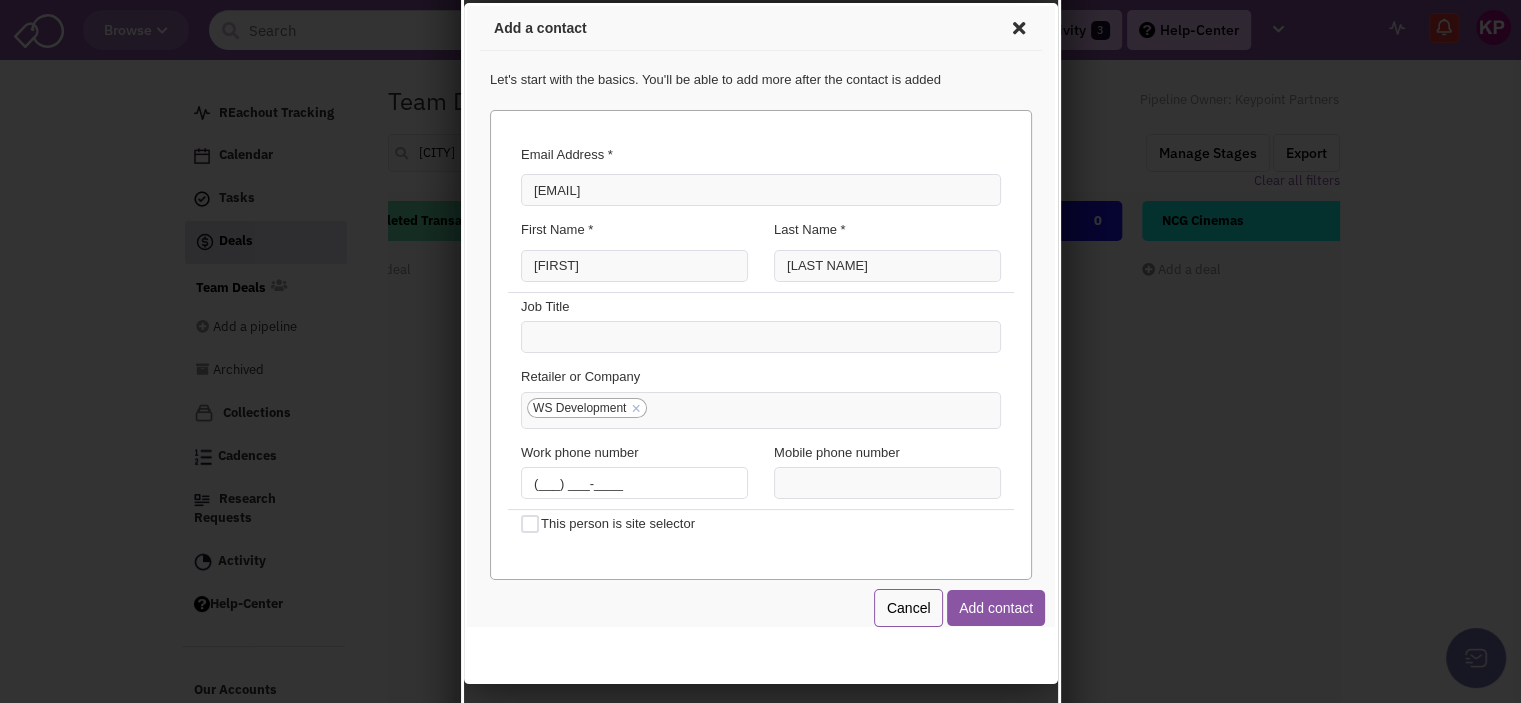 click on "(___) ___-____" at bounding box center (630, 480) 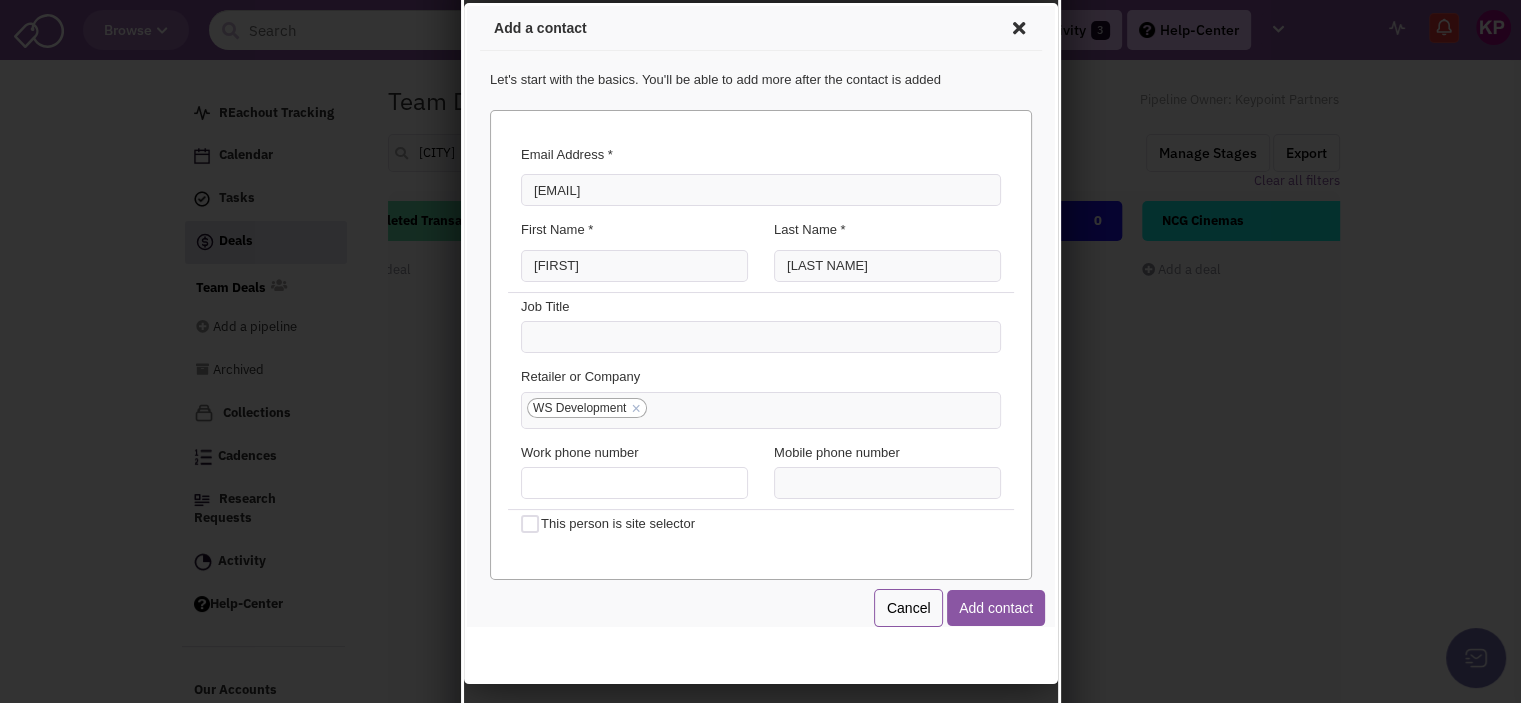 type on "(___) ___-____" 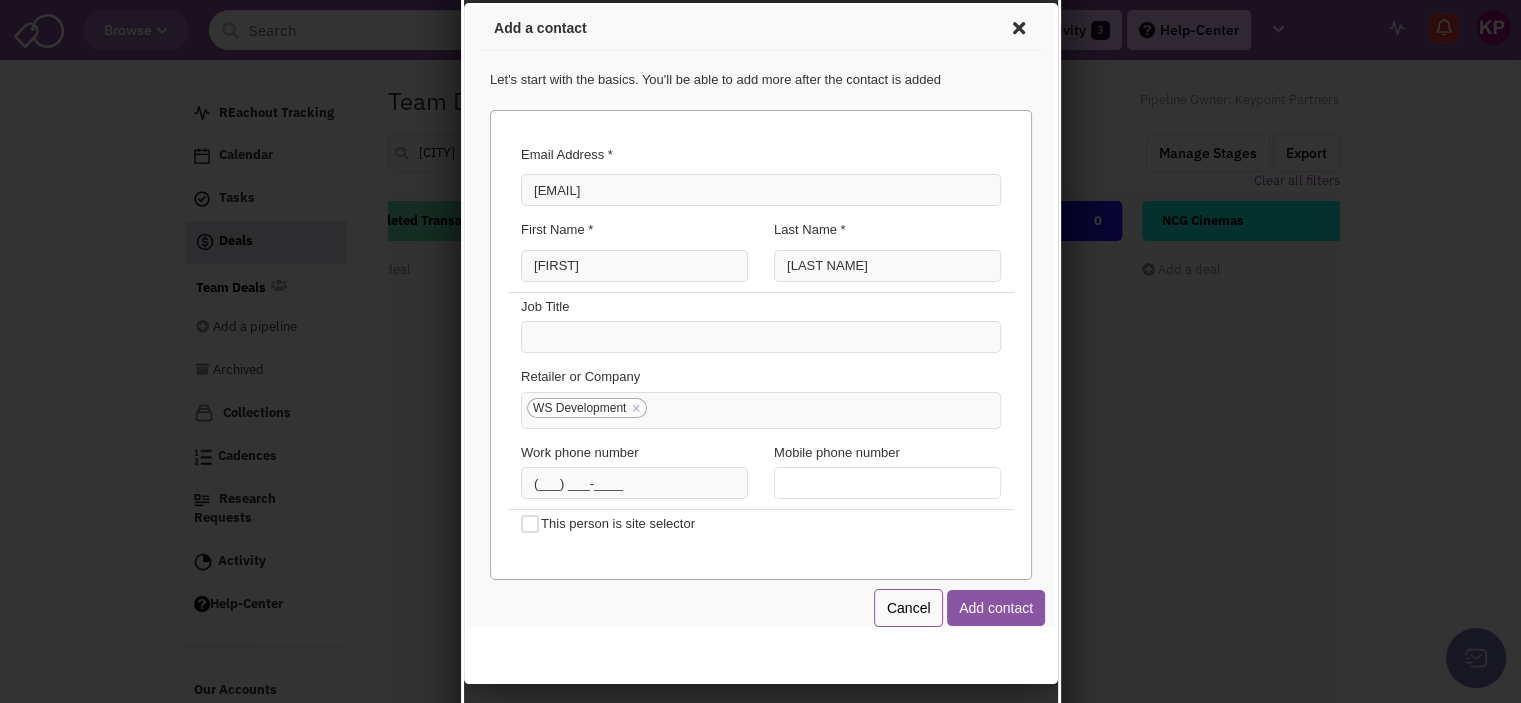 type 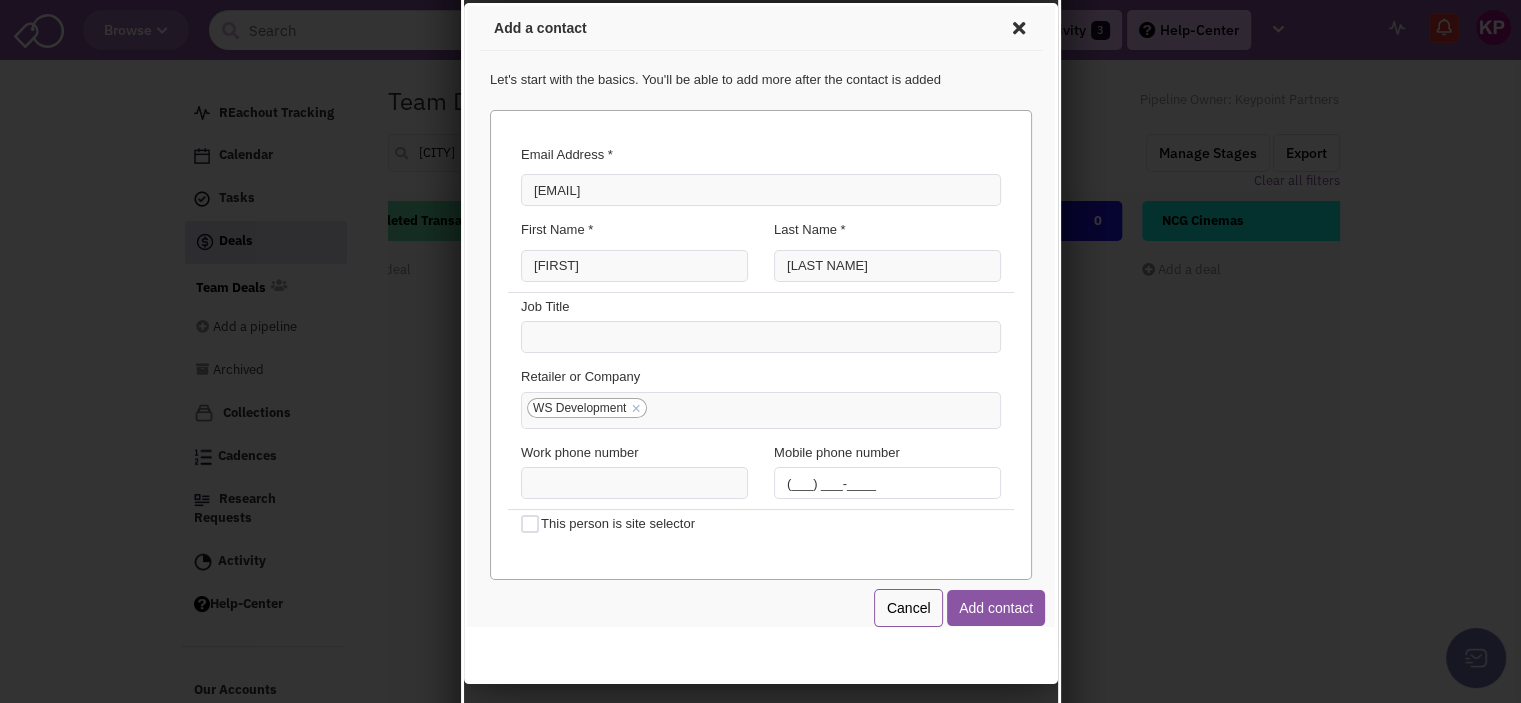 click on "(___) ___-____" at bounding box center (883, 480) 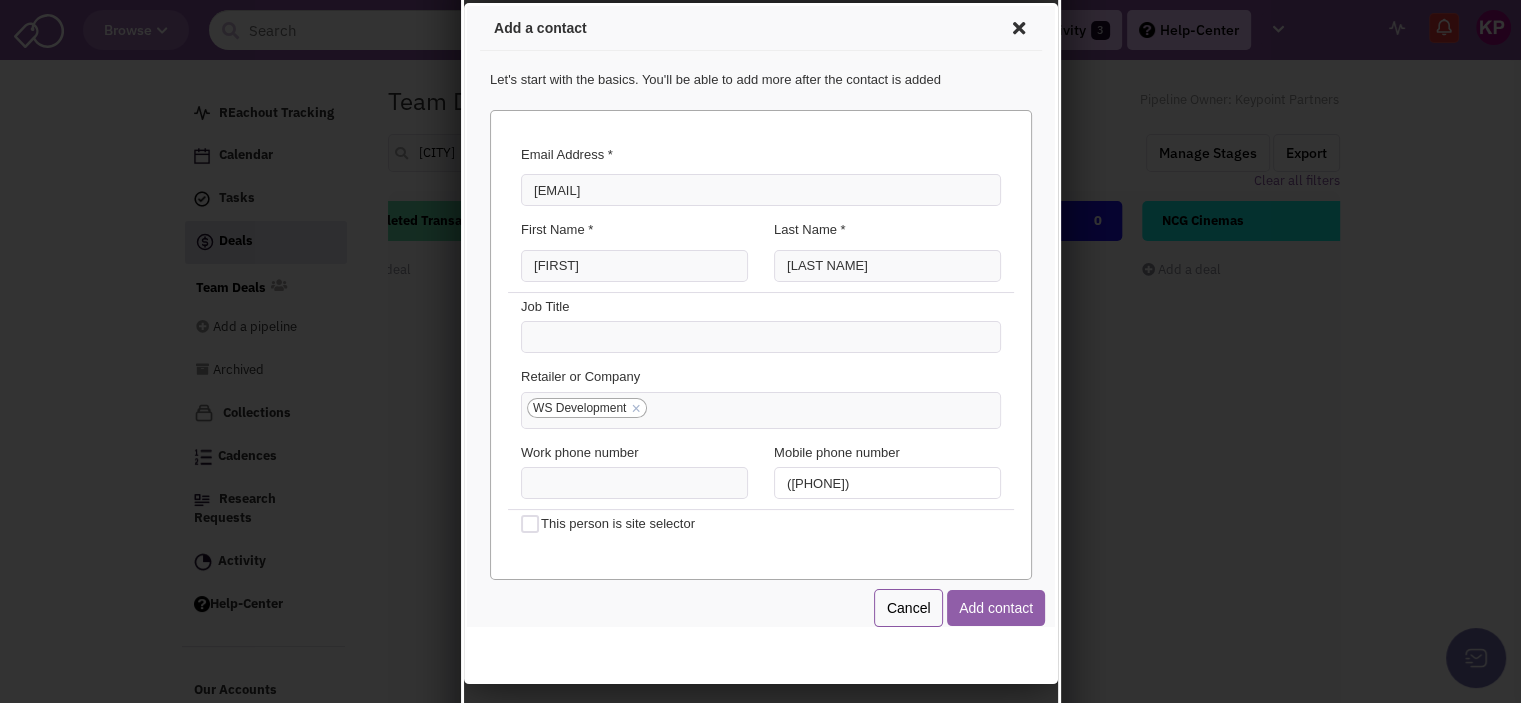 type on "([PHONE])" 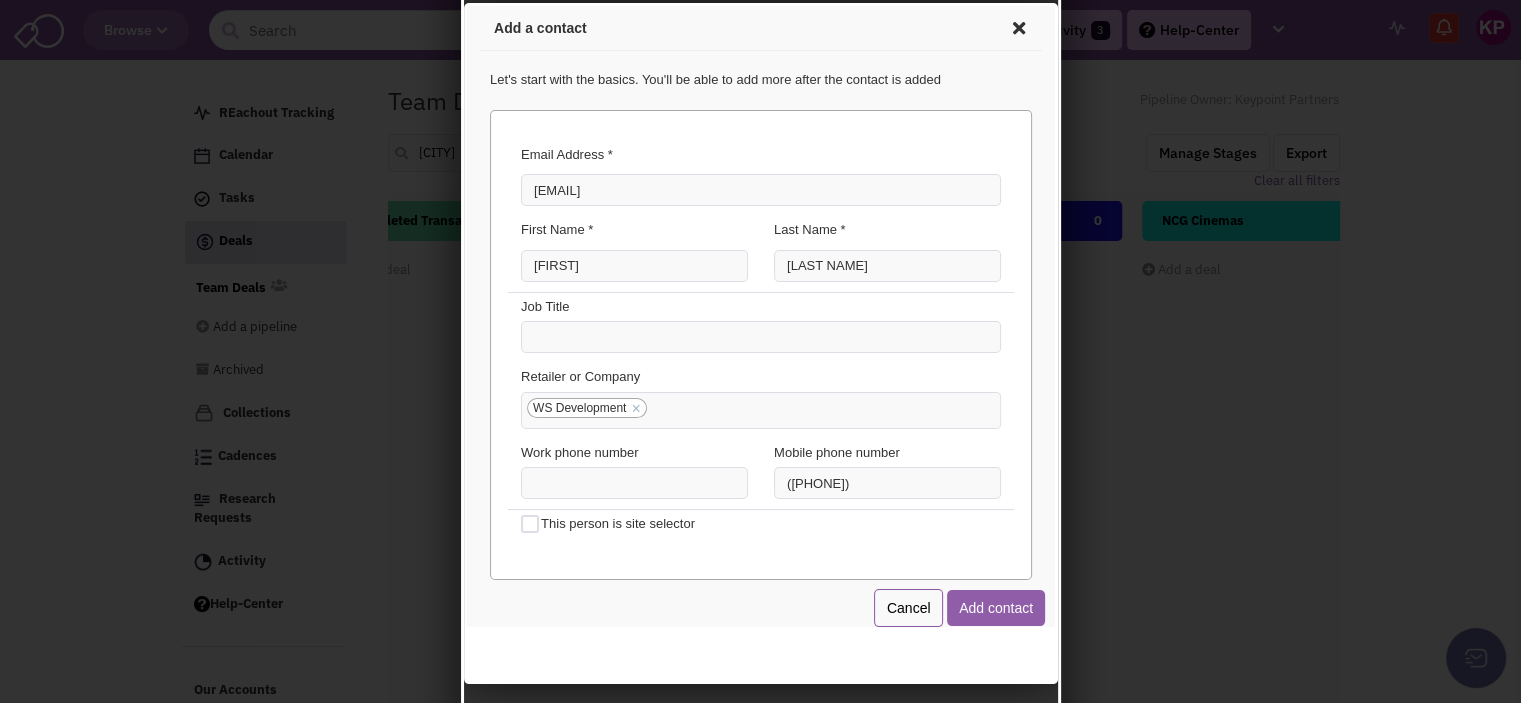 click on "Add contact" at bounding box center (992, 605) 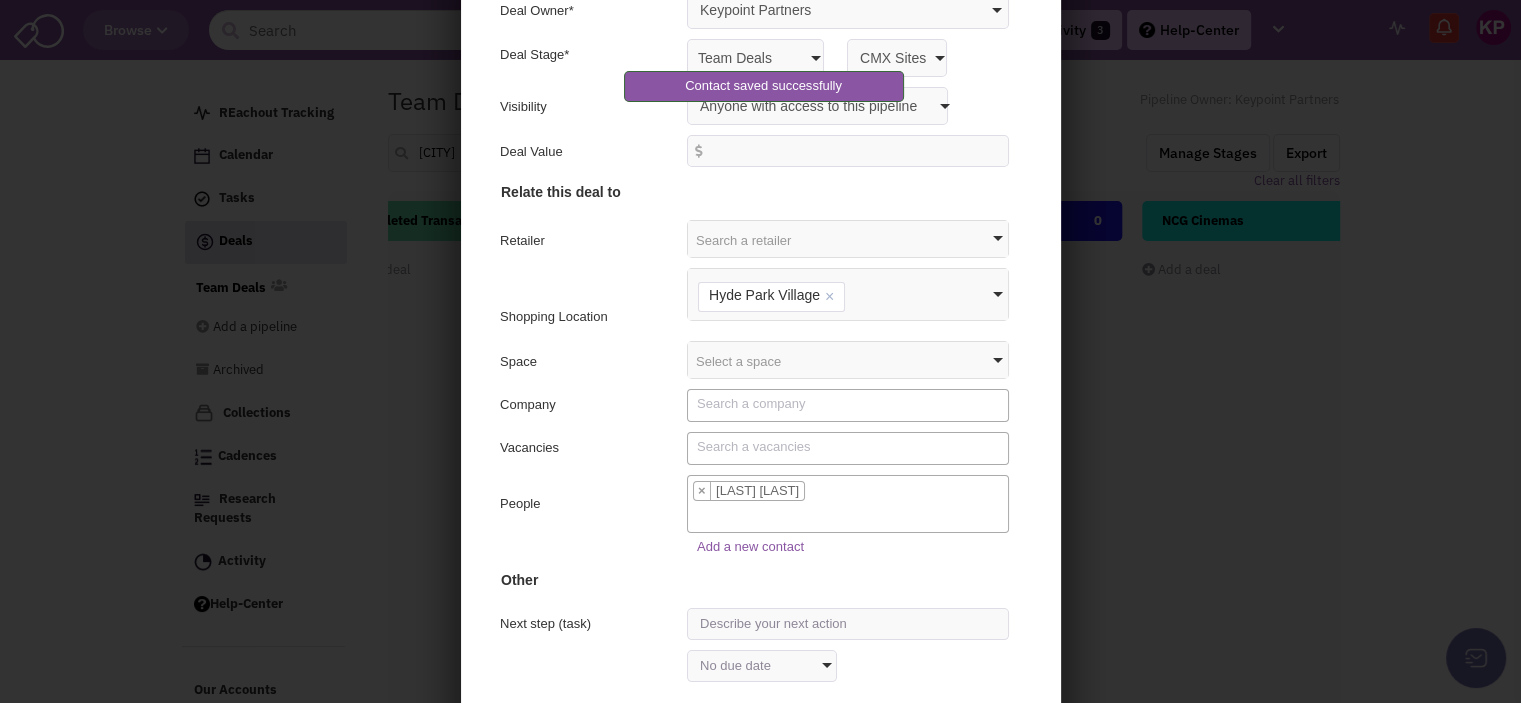 scroll, scrollTop: 154, scrollLeft: 0, axis: vertical 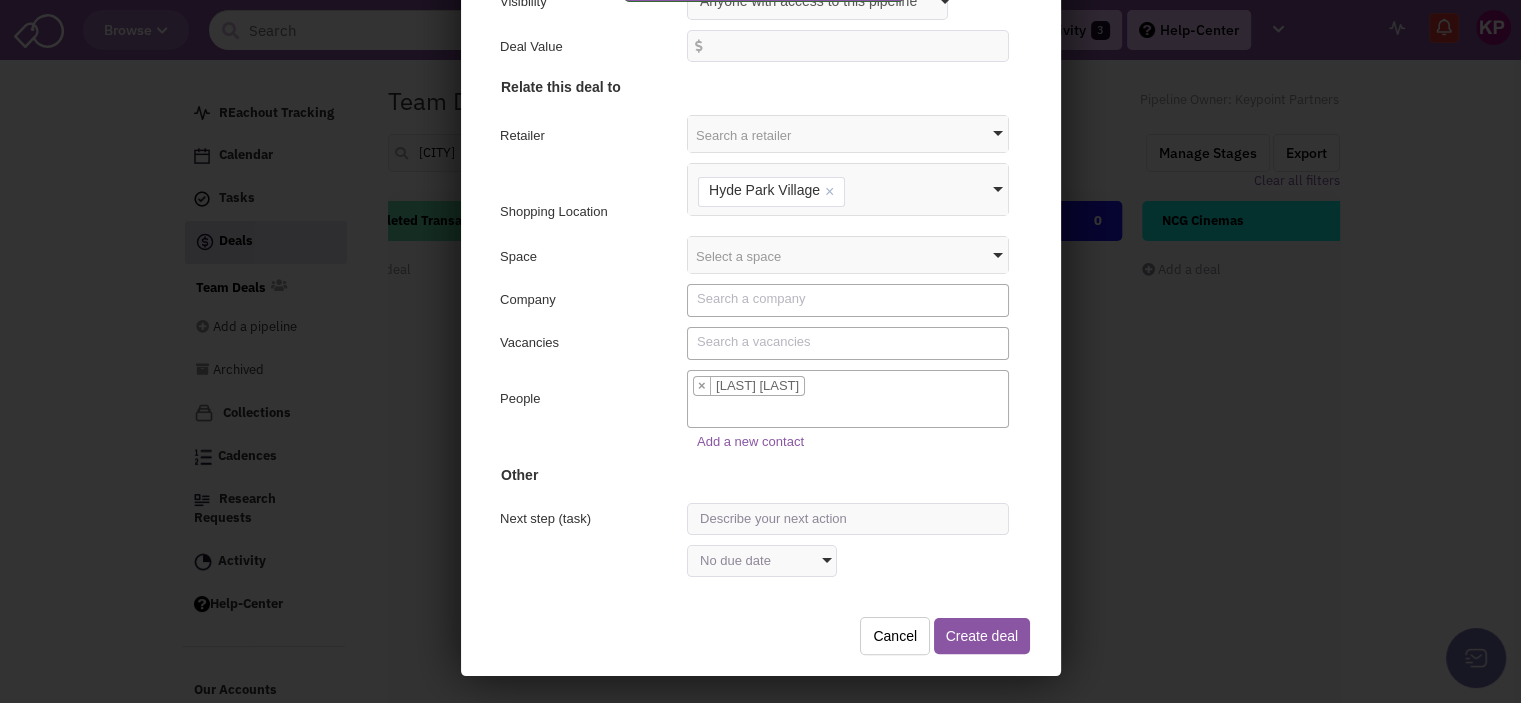 click on "Create deal" at bounding box center (978, 633) 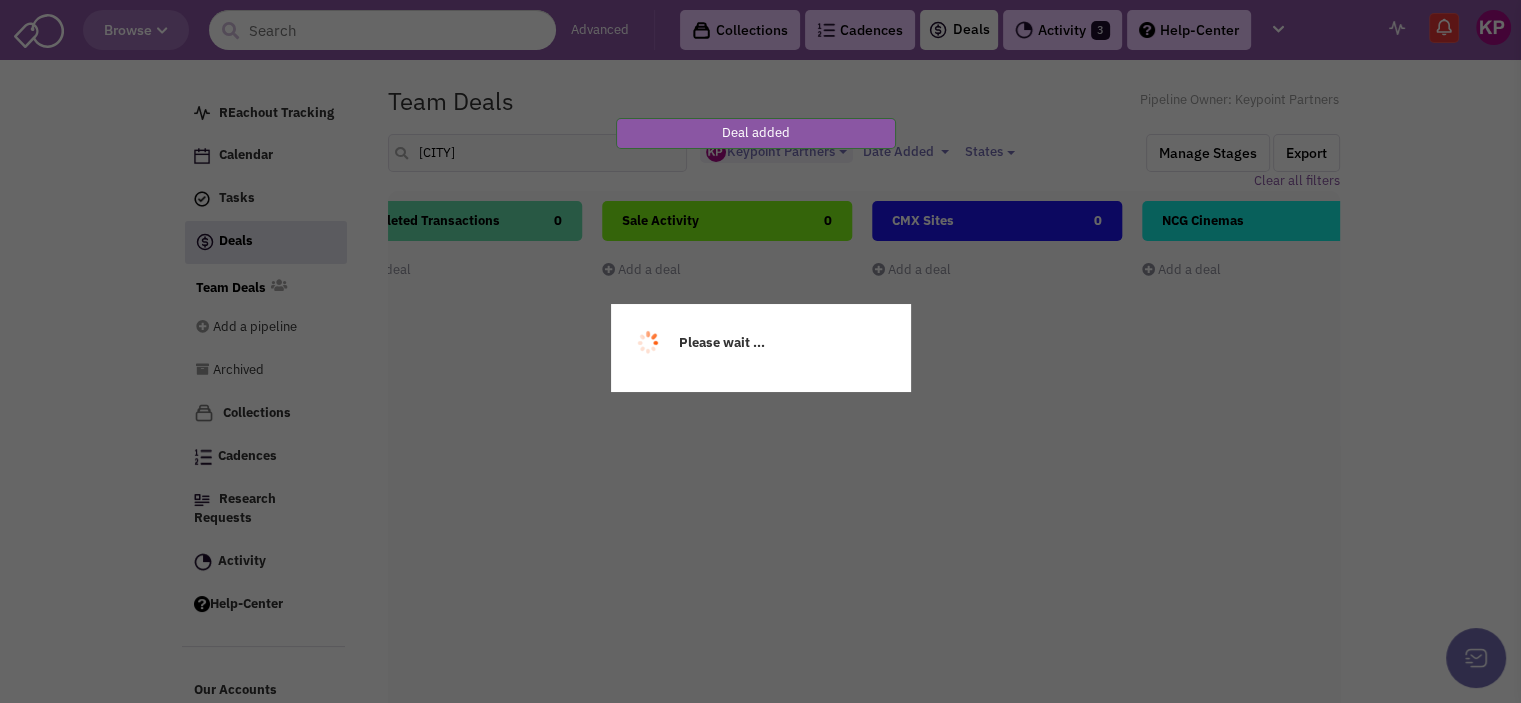 scroll, scrollTop: 0, scrollLeft: 0, axis: both 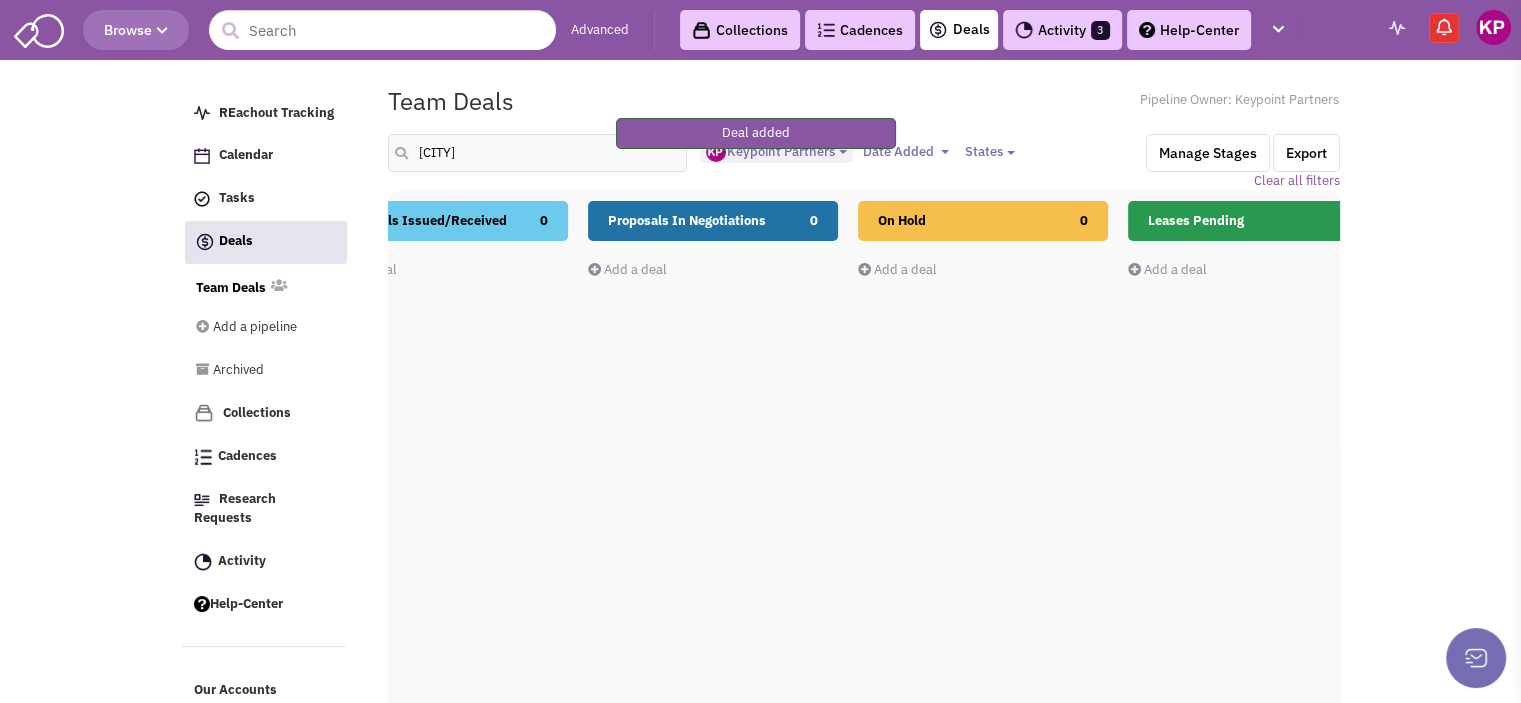 drag, startPoint x: 1095, startPoint y: 569, endPoint x: 796, endPoint y: 553, distance: 299.4278 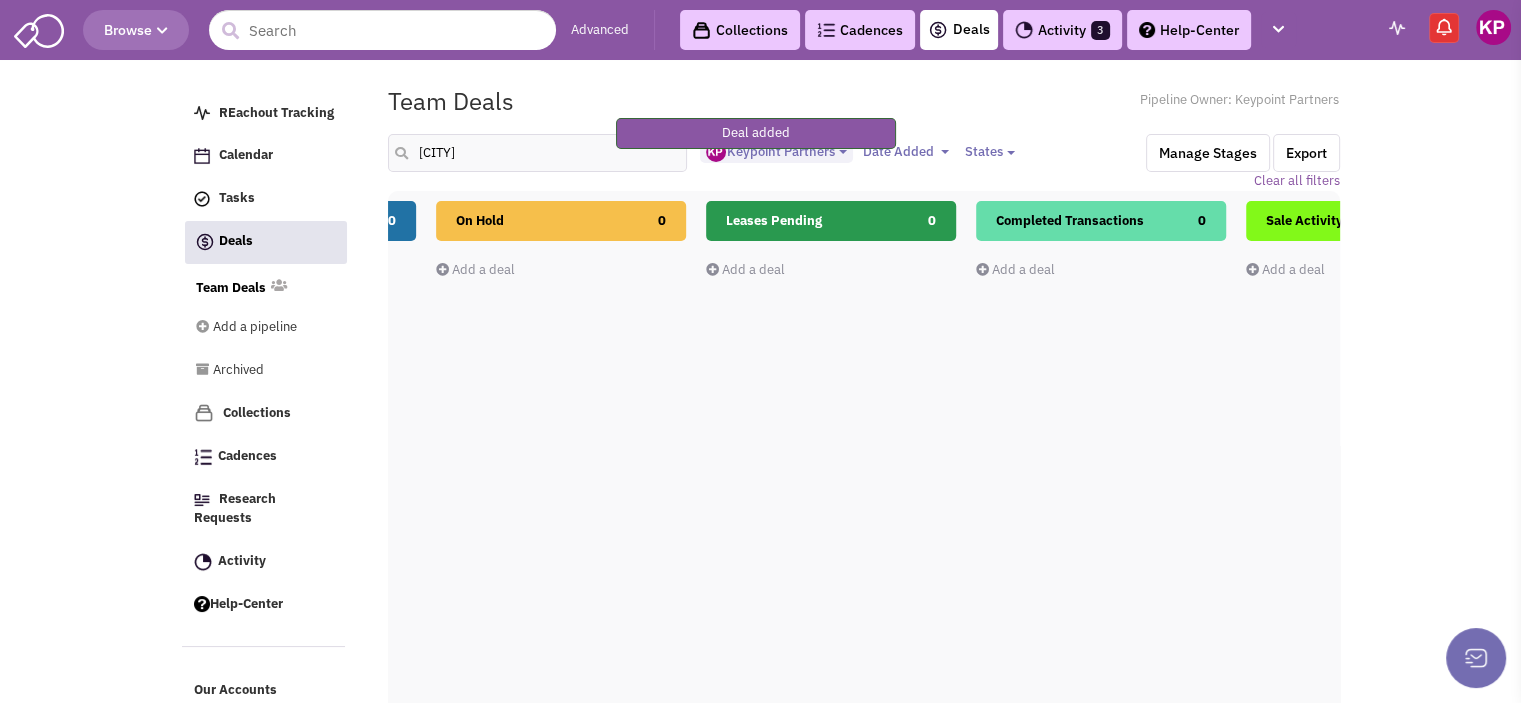 drag, startPoint x: 1209, startPoint y: 476, endPoint x: 992, endPoint y: 495, distance: 217.83022 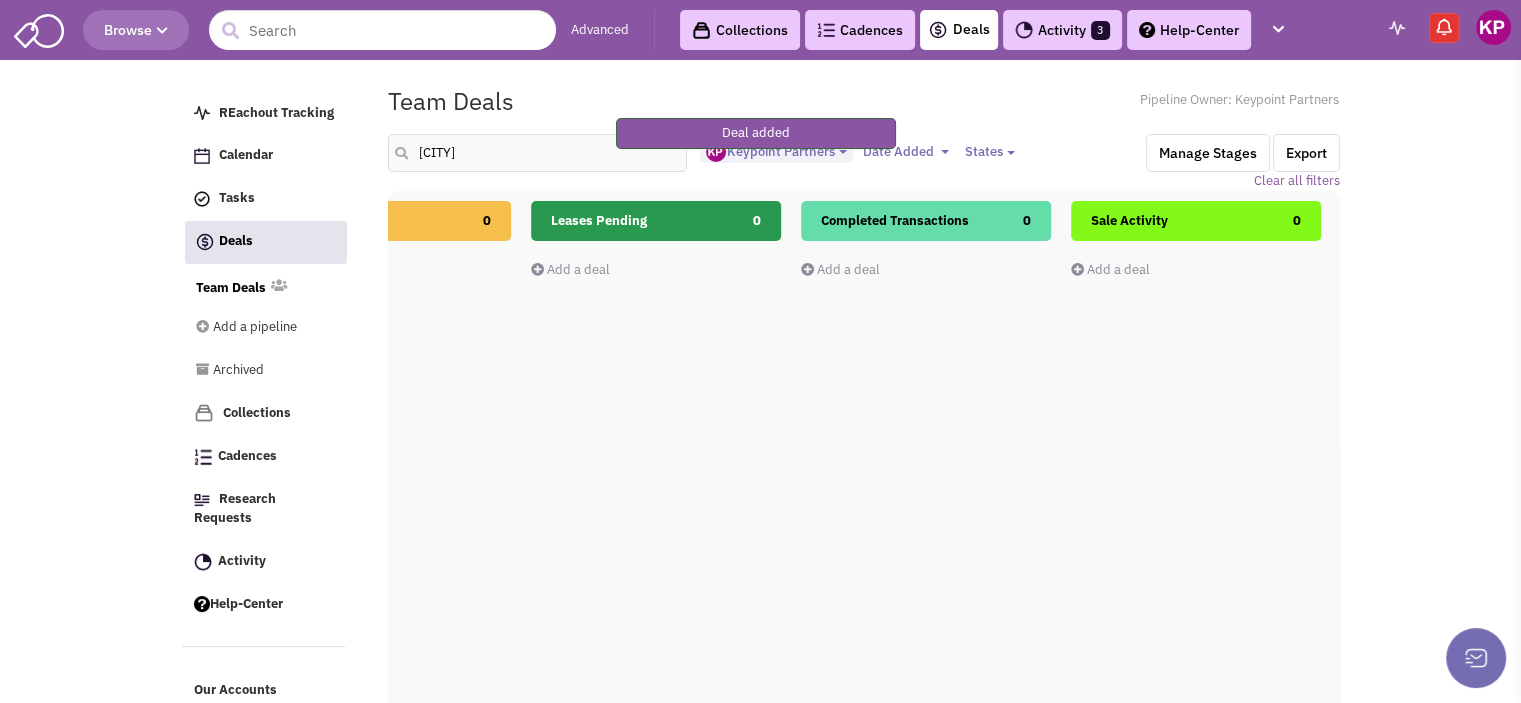 drag, startPoint x: 1031, startPoint y: 459, endPoint x: 959, endPoint y: 475, distance: 73.756355 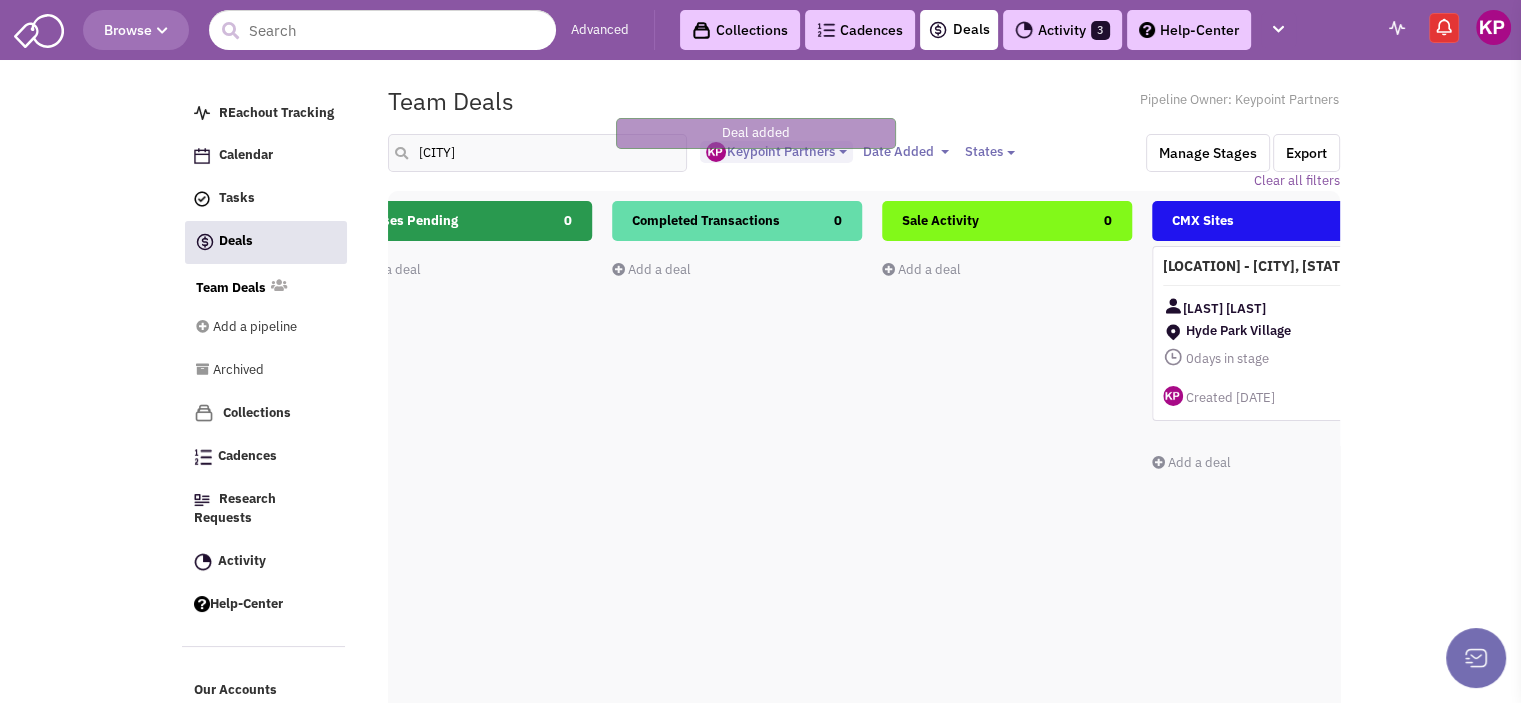 drag, startPoint x: 1084, startPoint y: 440, endPoint x: 935, endPoint y: 467, distance: 151.42654 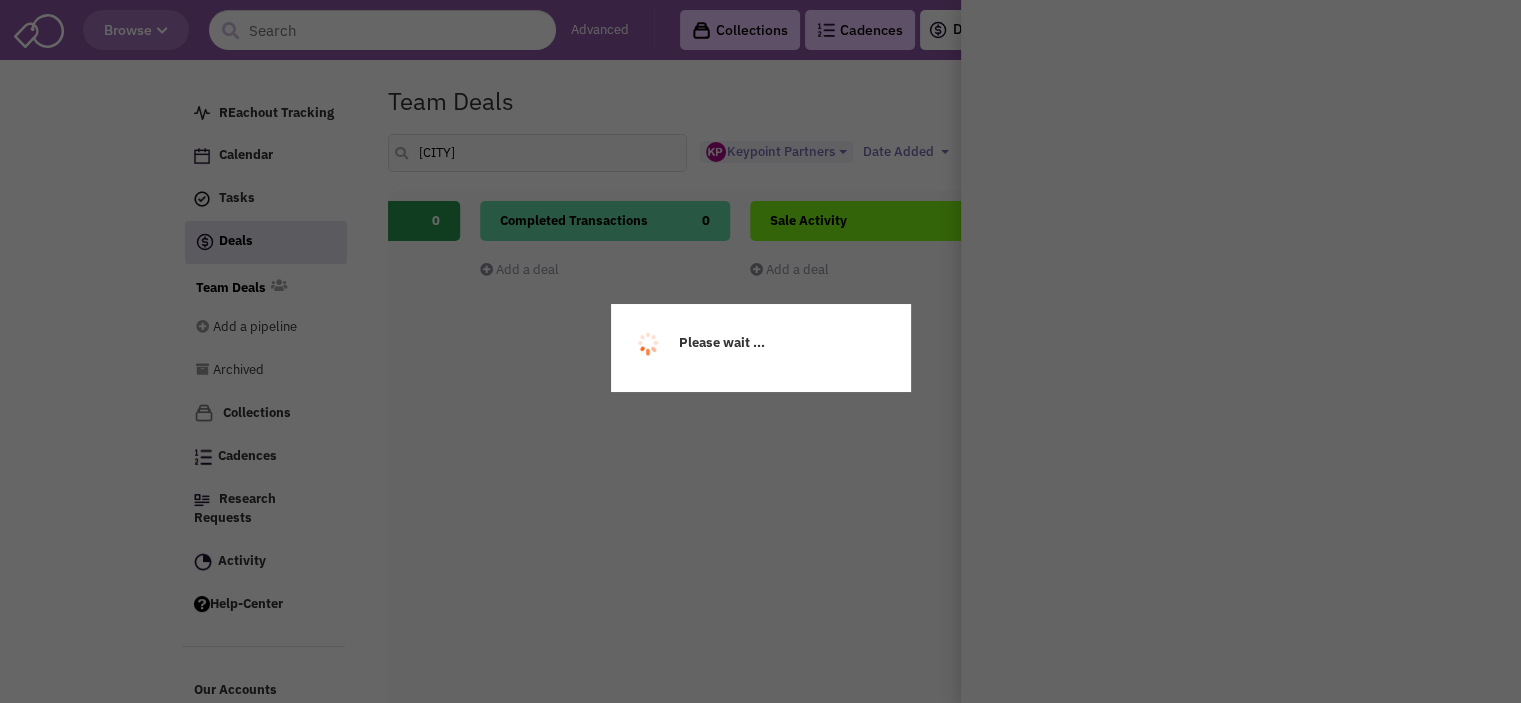 scroll, scrollTop: 0, scrollLeft: 0, axis: both 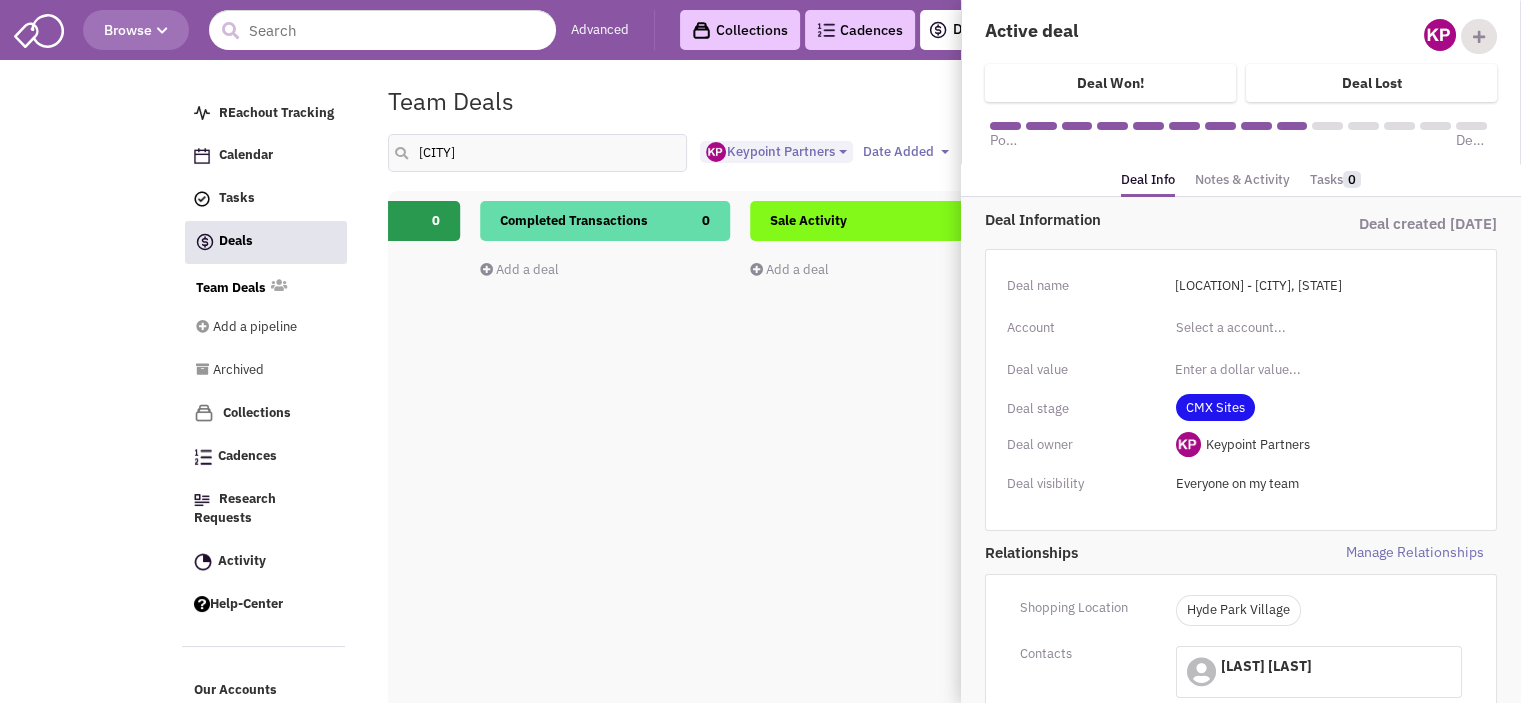 click on "Notes & Activity" at bounding box center [1242, 180] 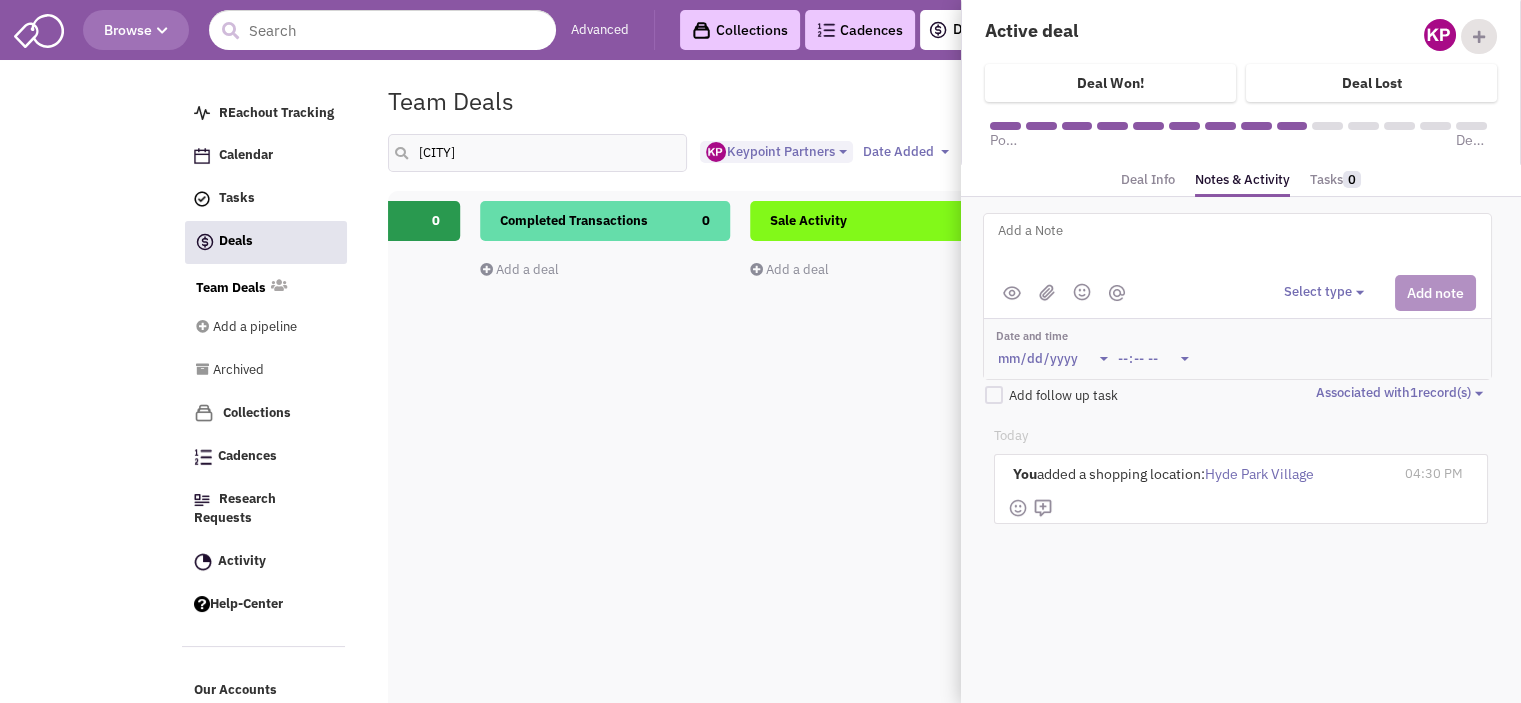 click at bounding box center (1243, 246) 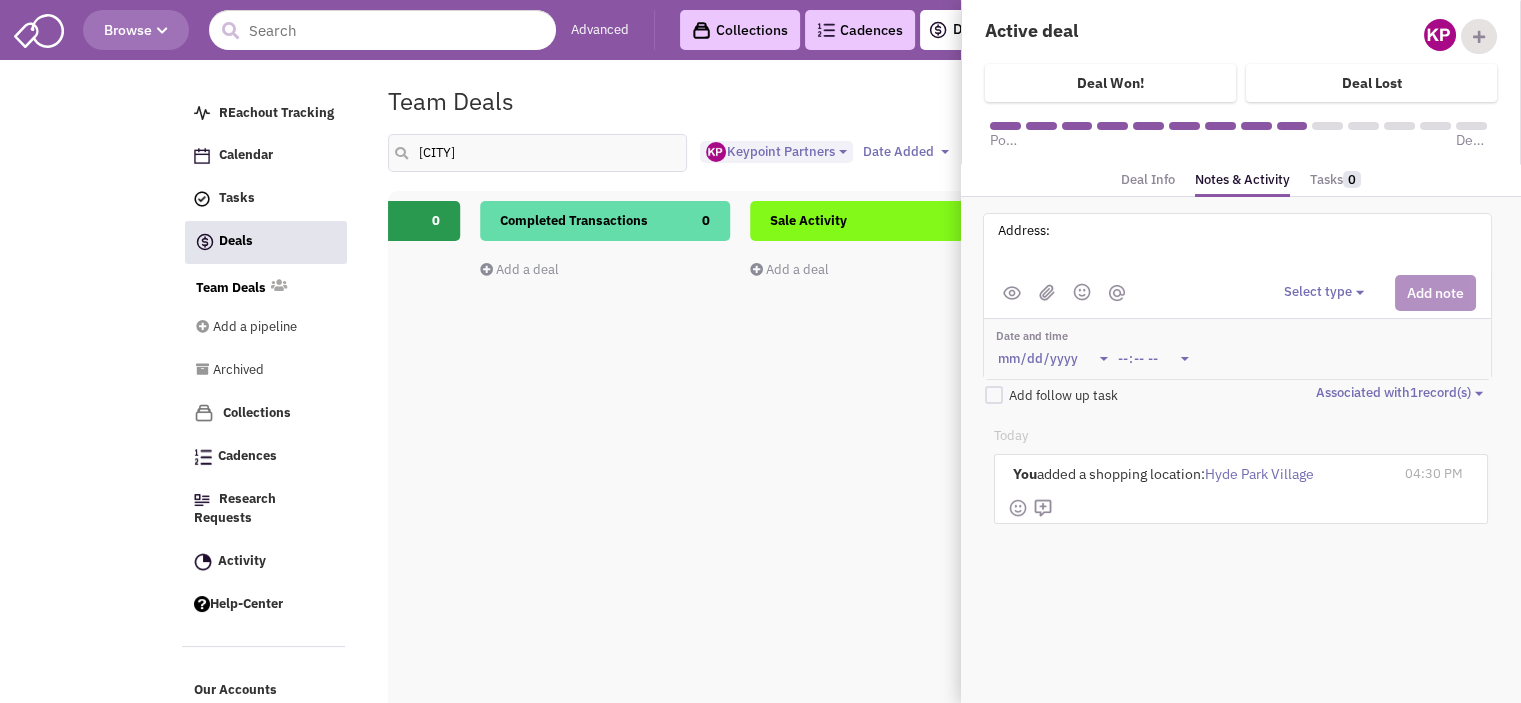 paste on "[NUMBER] [STREET], [CITY], [STATE]" 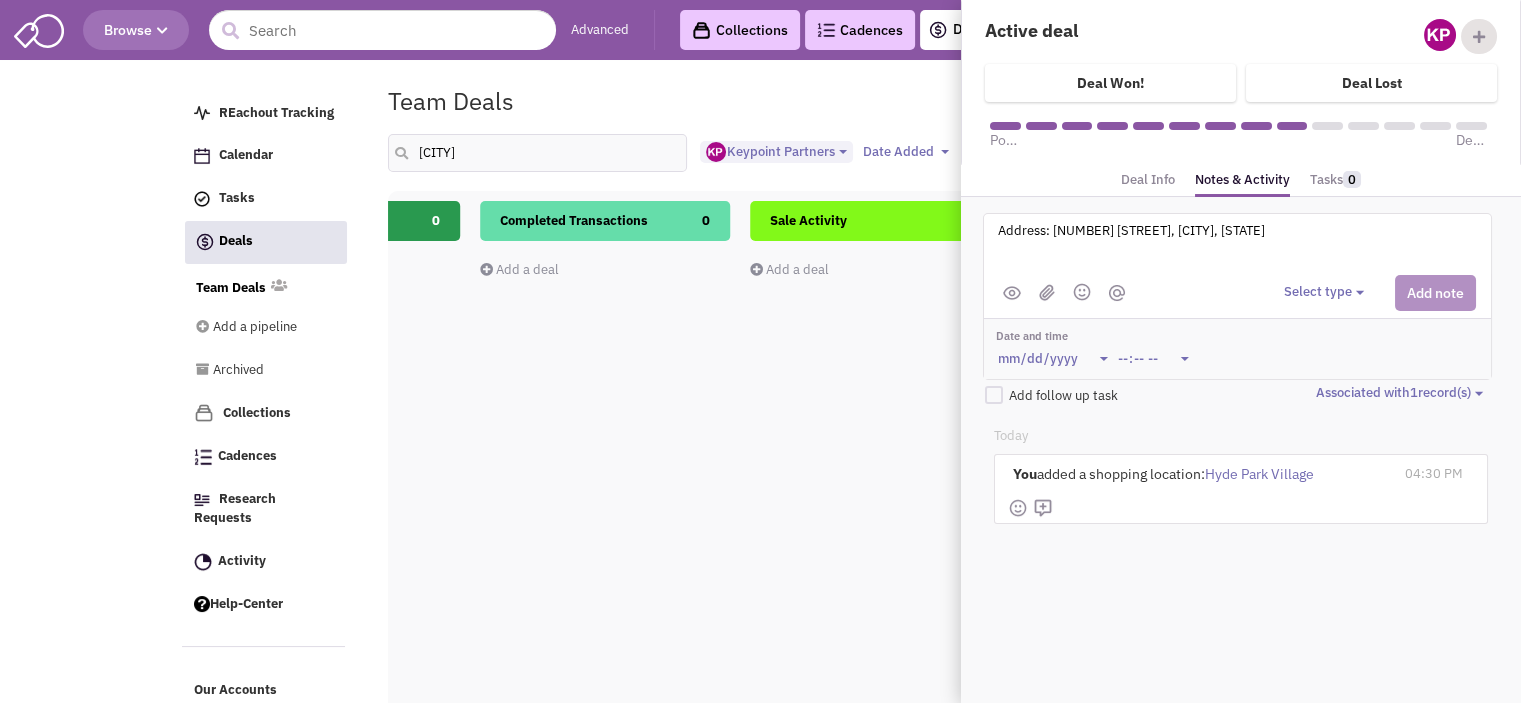 type on "Address: [NUMBER] [STREET], [CITY], [STATE]" 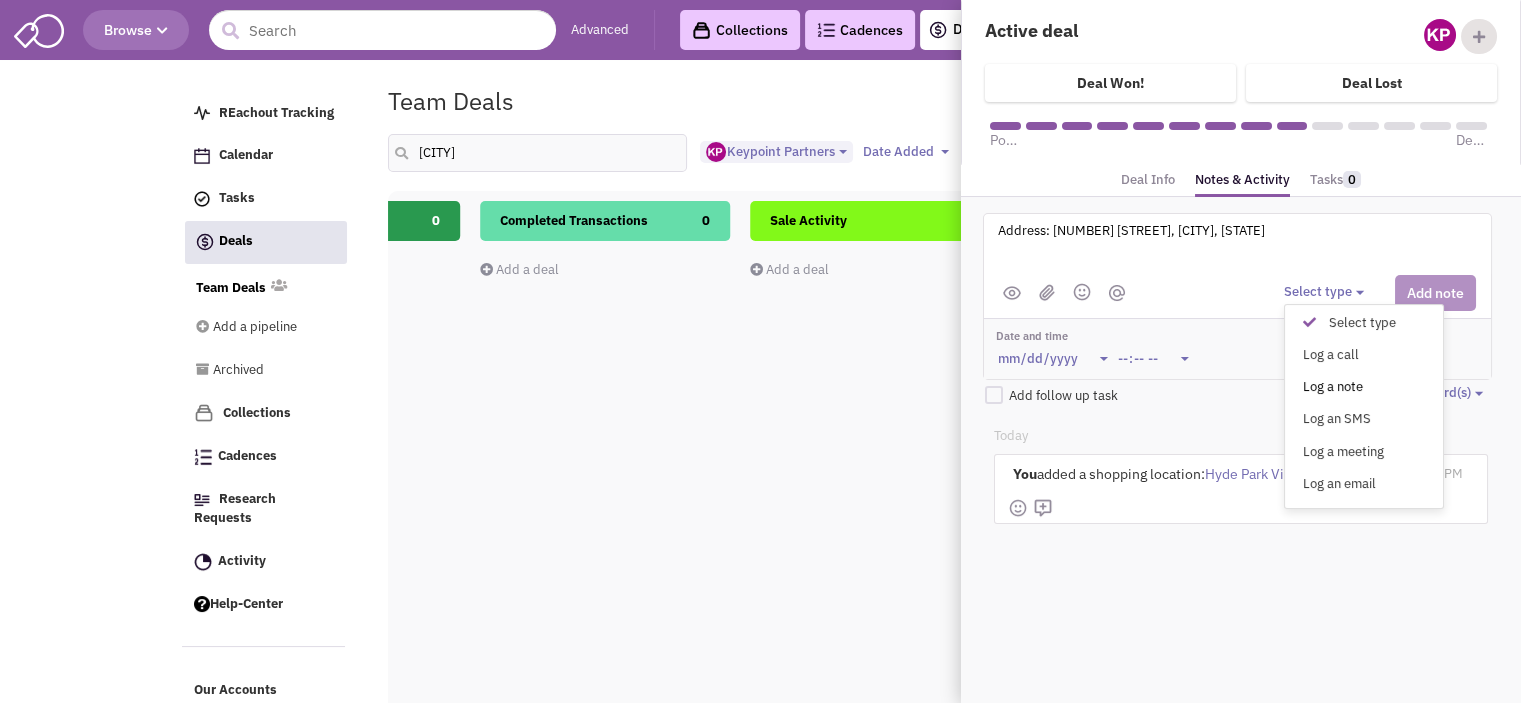 click on "Log a note" at bounding box center (1314, 387) 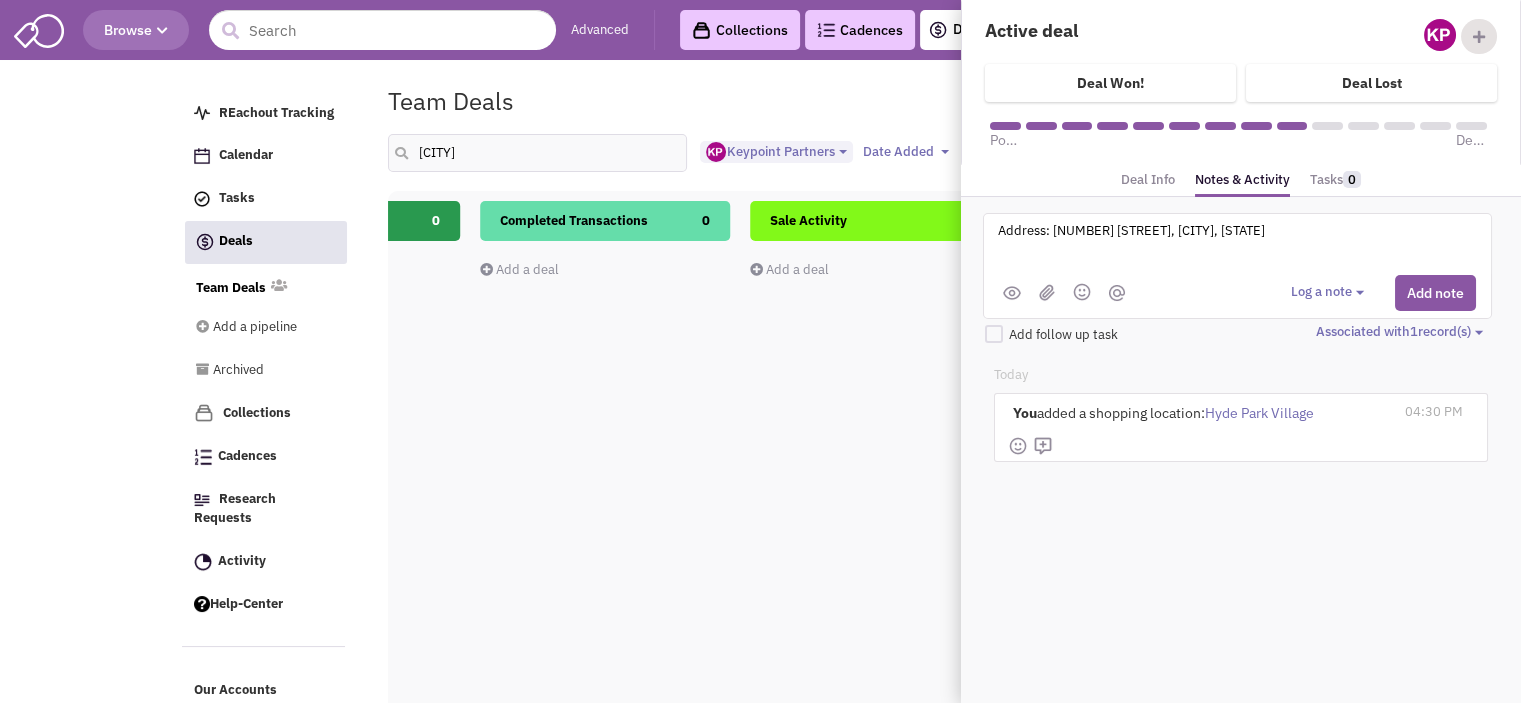 click on "Add note" at bounding box center (1435, 293) 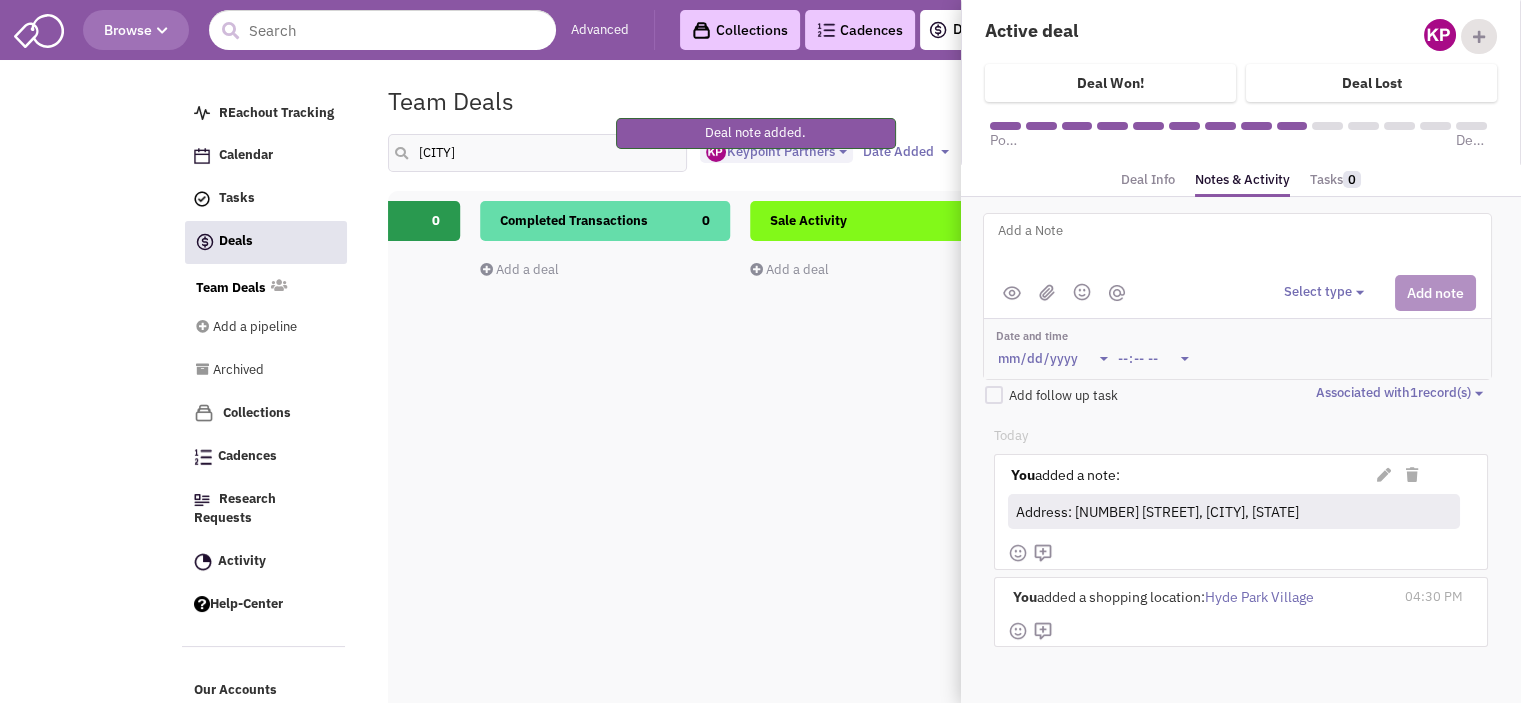 click at bounding box center (1243, 246) 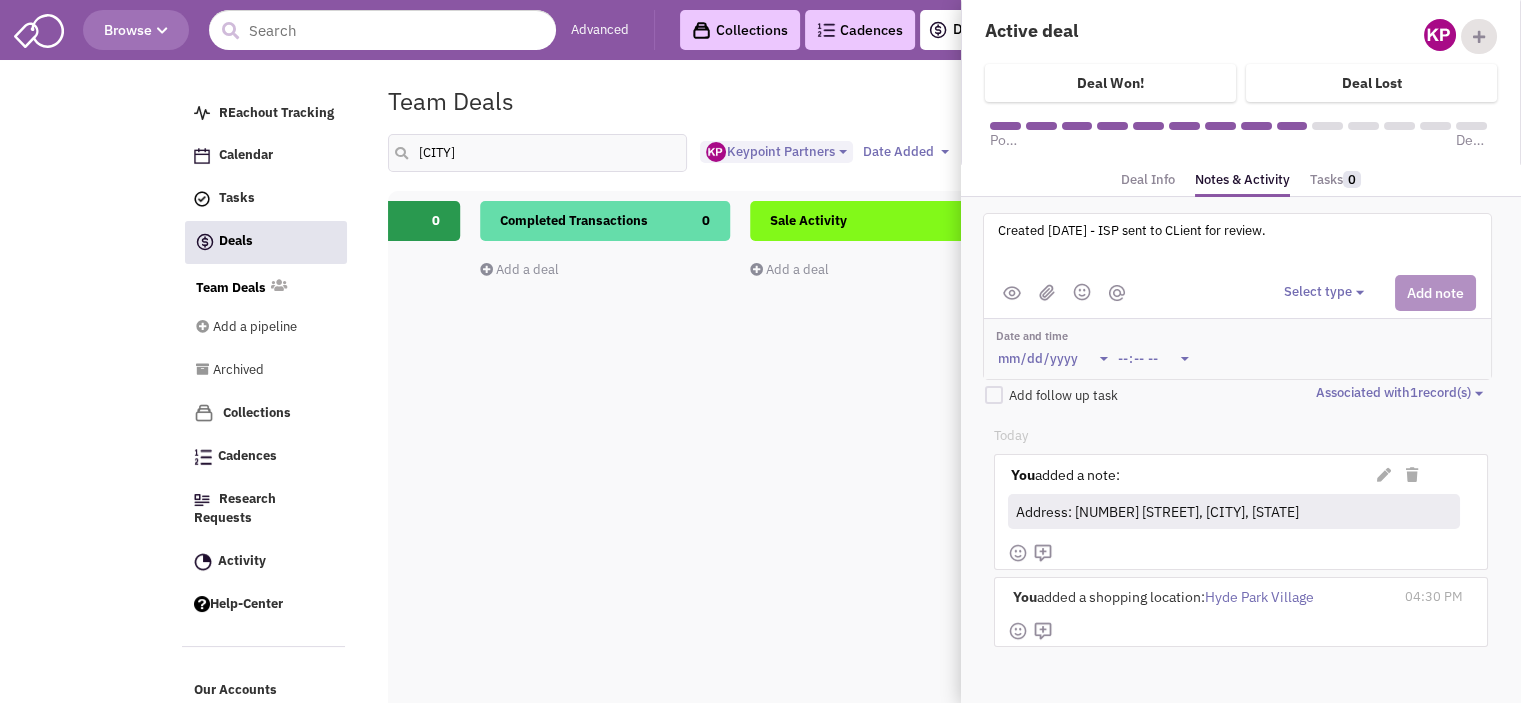 click on "Created [DATE] - ISP sent to CLient for review." at bounding box center [1243, 246] 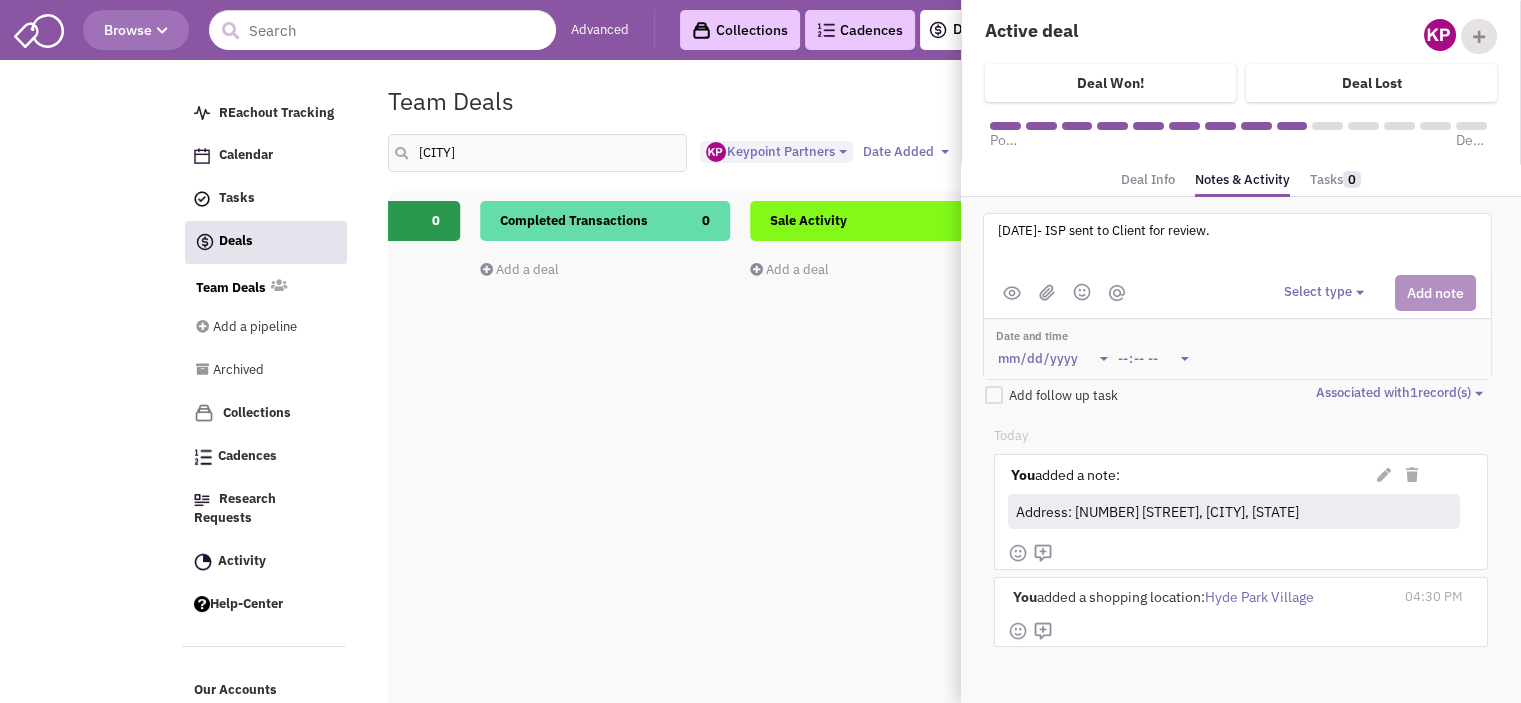 type on "[DATE]- ISP sent to Client for review." 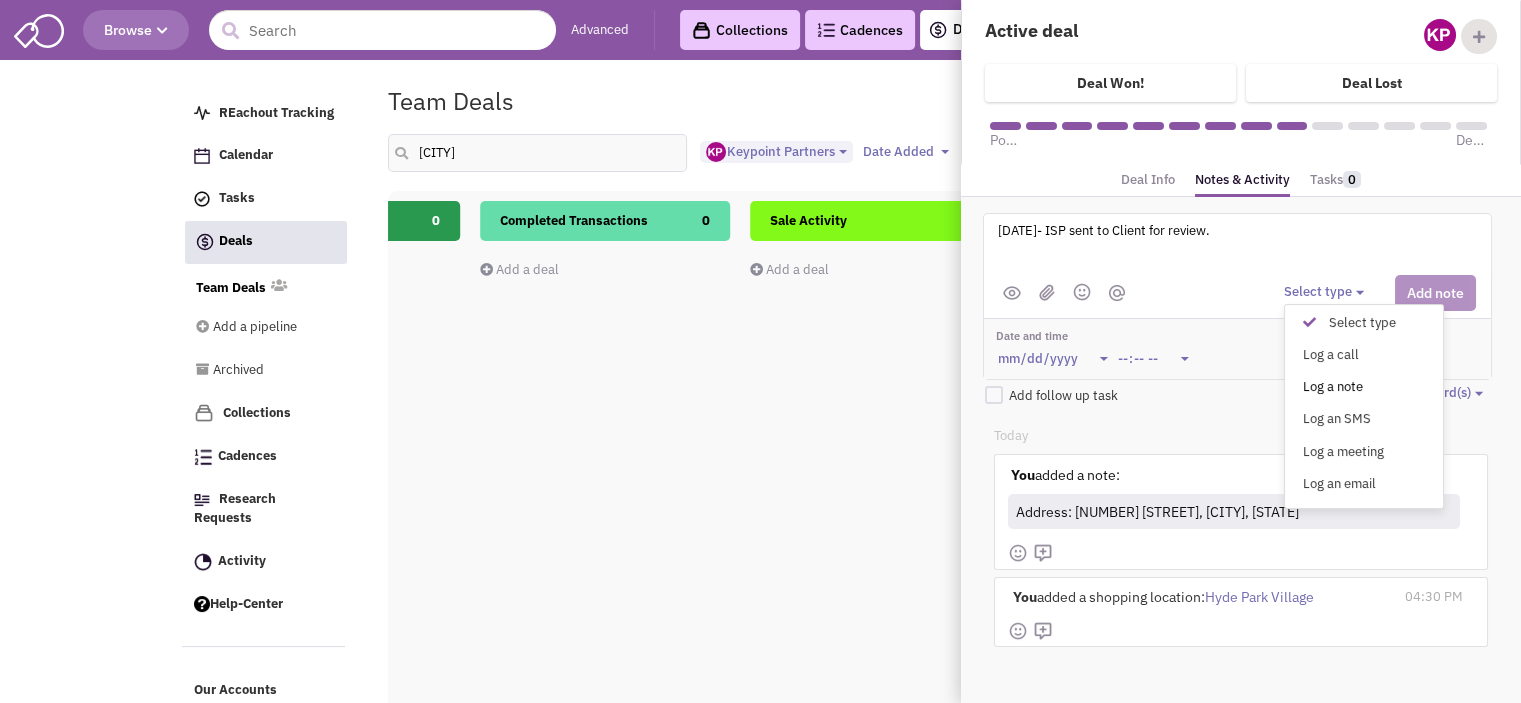 click on "Log a note" at bounding box center (1314, 387) 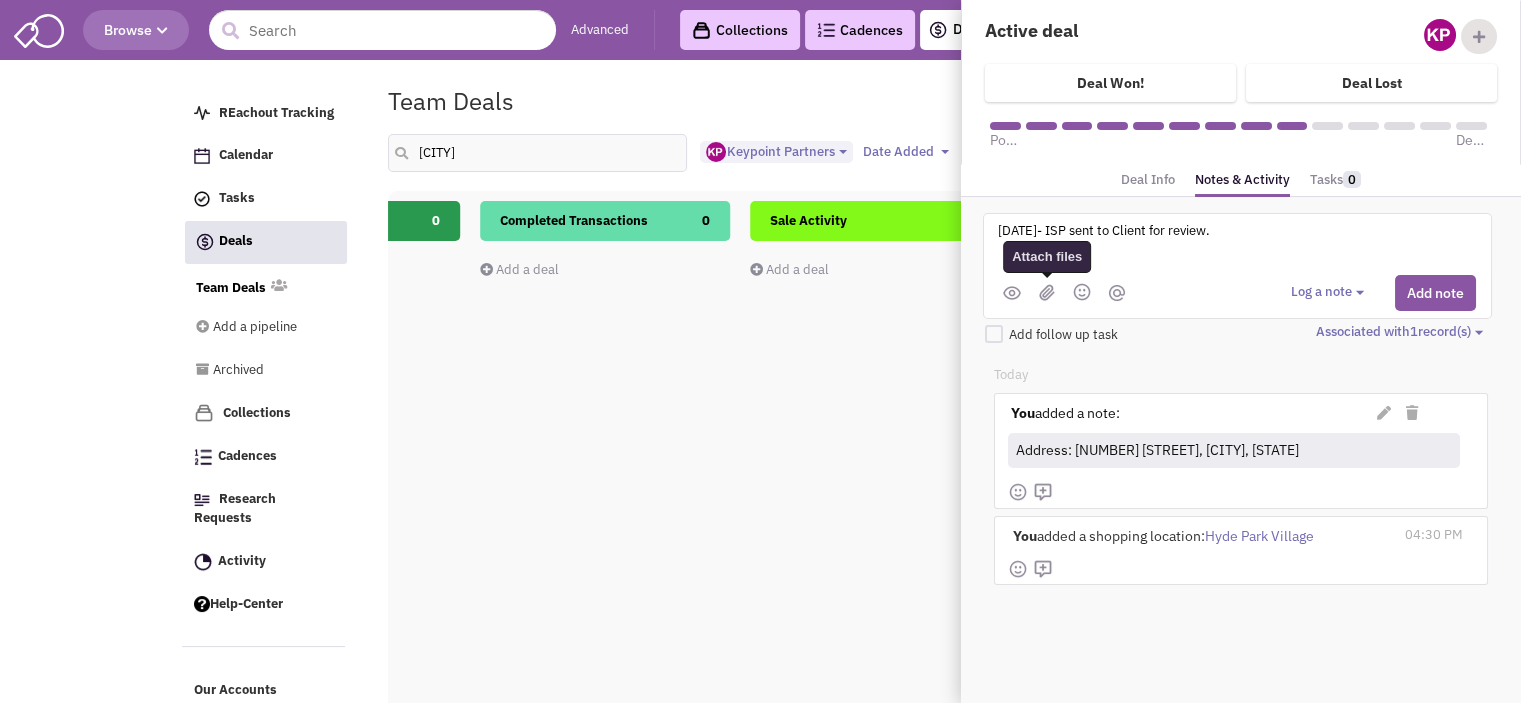 click at bounding box center (1047, 292) 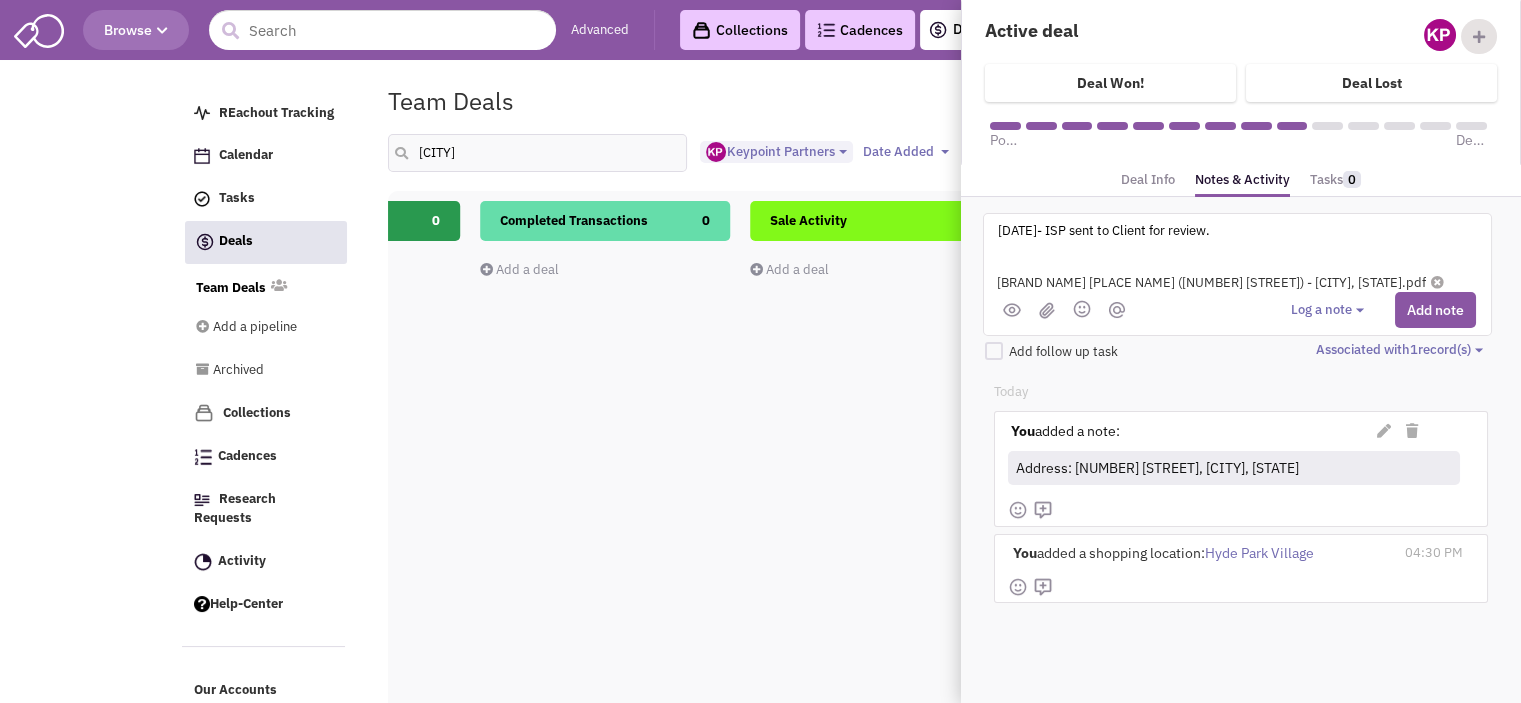 click on "Add note" at bounding box center [1435, 310] 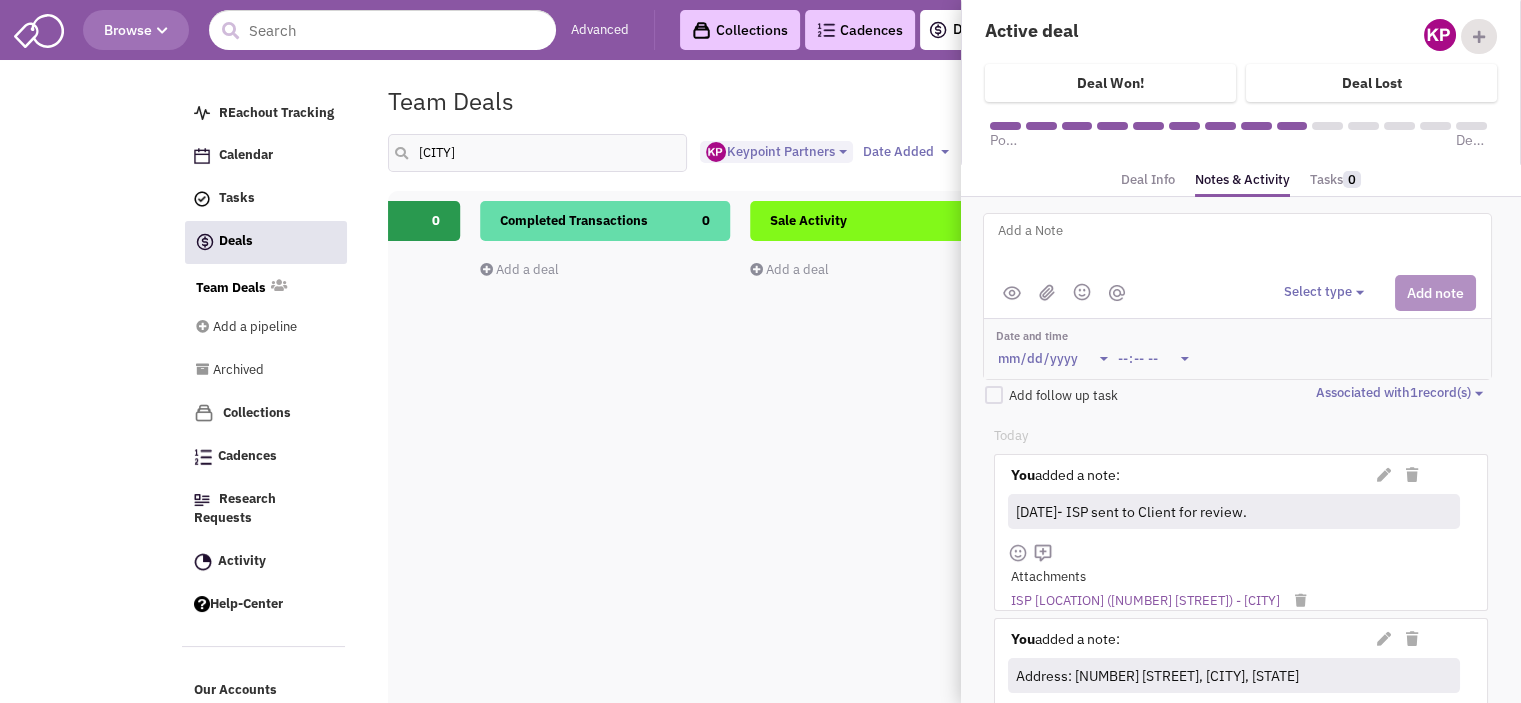 click on "Browse
Advanced
Collections
Cadences  0
Deals
Activity  3
Help-Center
Calendar" at bounding box center (760, 465) 